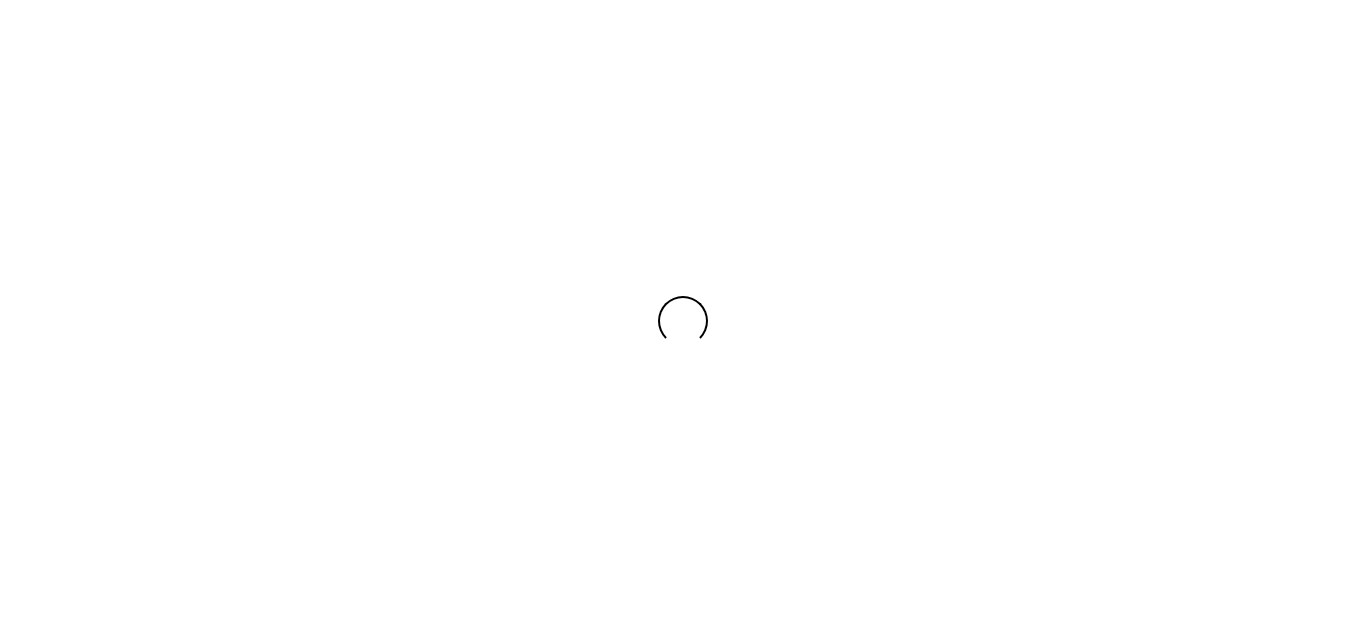 scroll, scrollTop: 0, scrollLeft: 0, axis: both 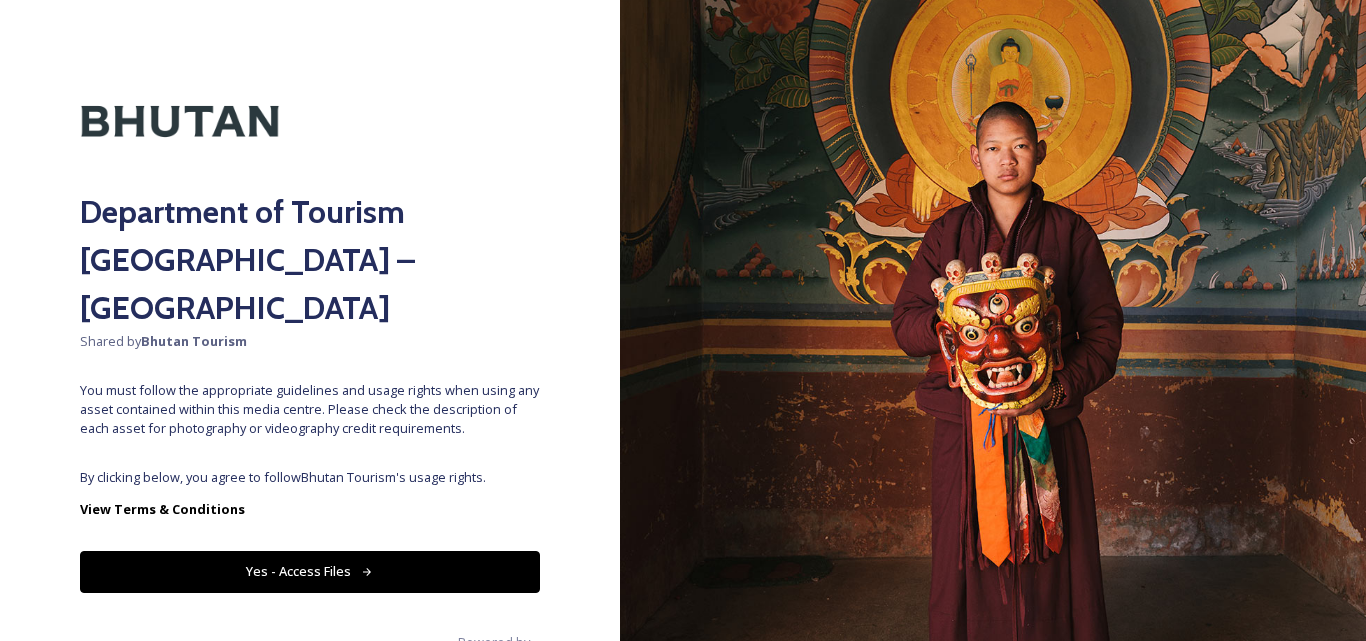 click on "Yes - Access Files" at bounding box center (310, 571) 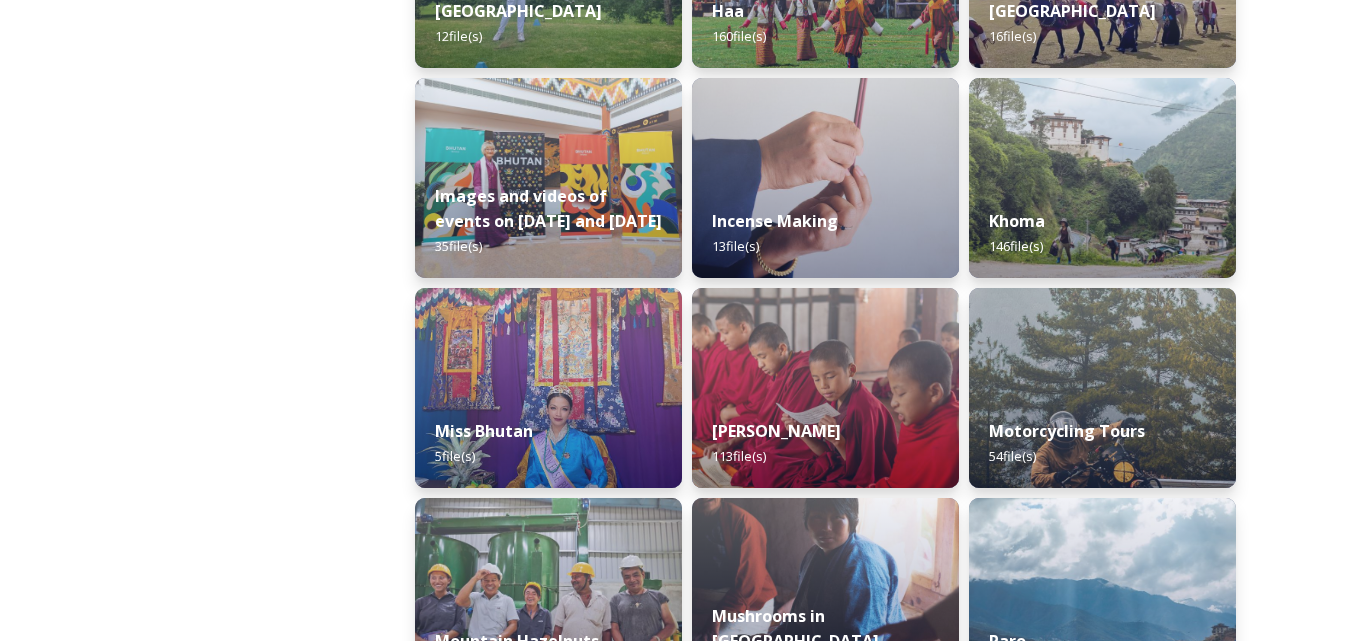 scroll, scrollTop: 1300, scrollLeft: 0, axis: vertical 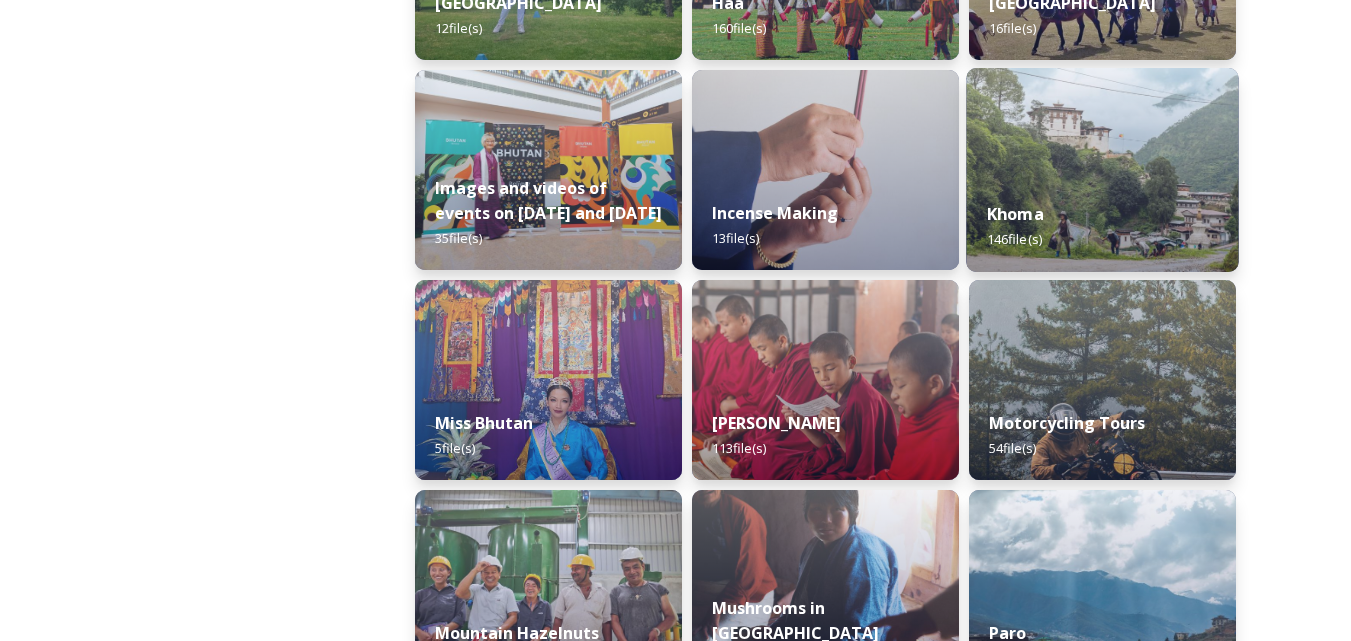 click on "Khoma 146  file(s)" at bounding box center [1102, 226] 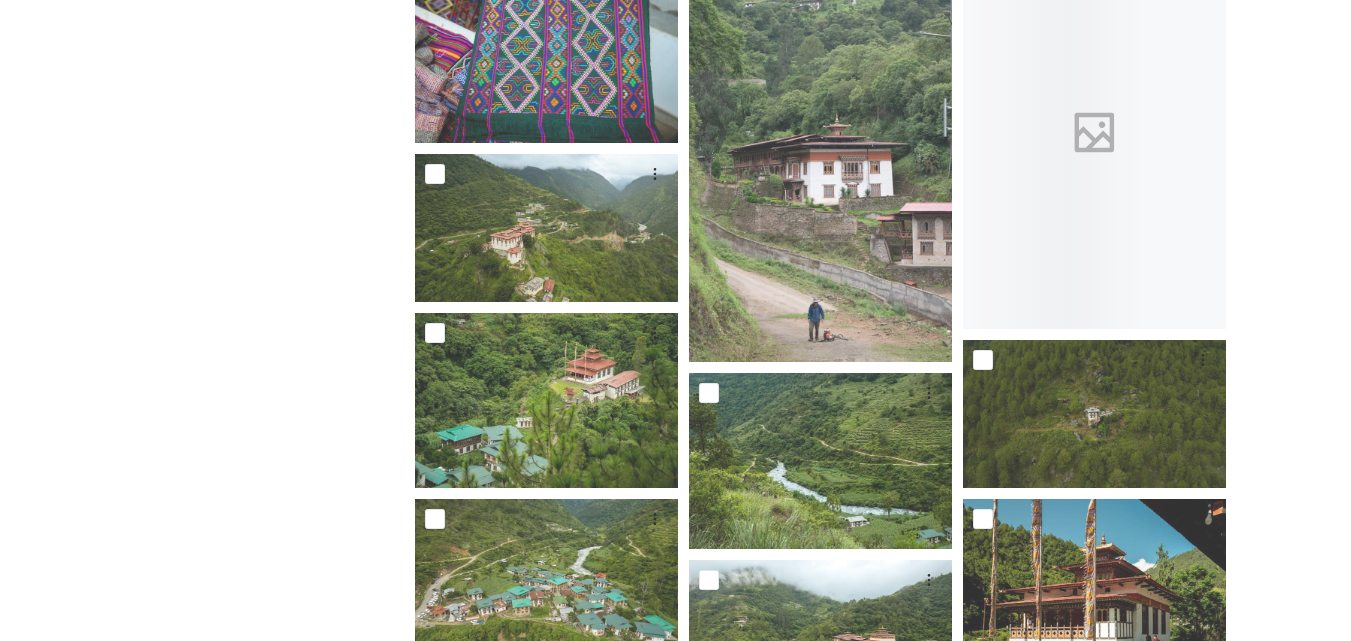 scroll, scrollTop: 800, scrollLeft: 0, axis: vertical 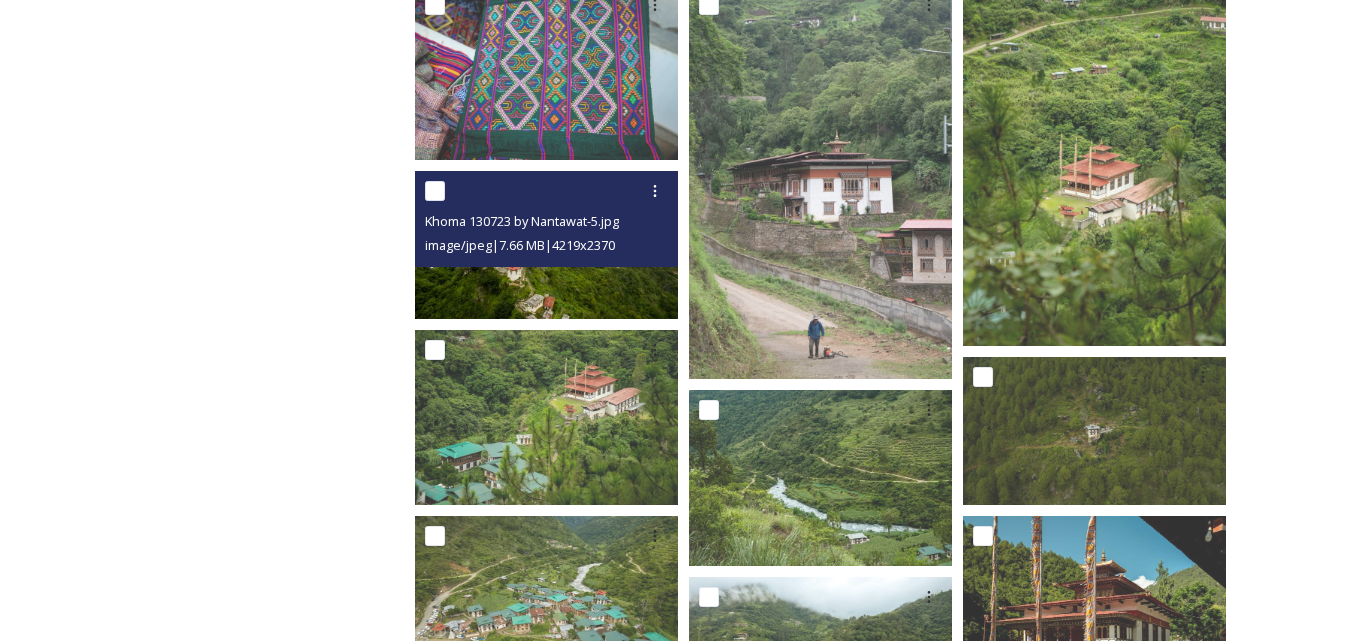 click at bounding box center (546, 245) 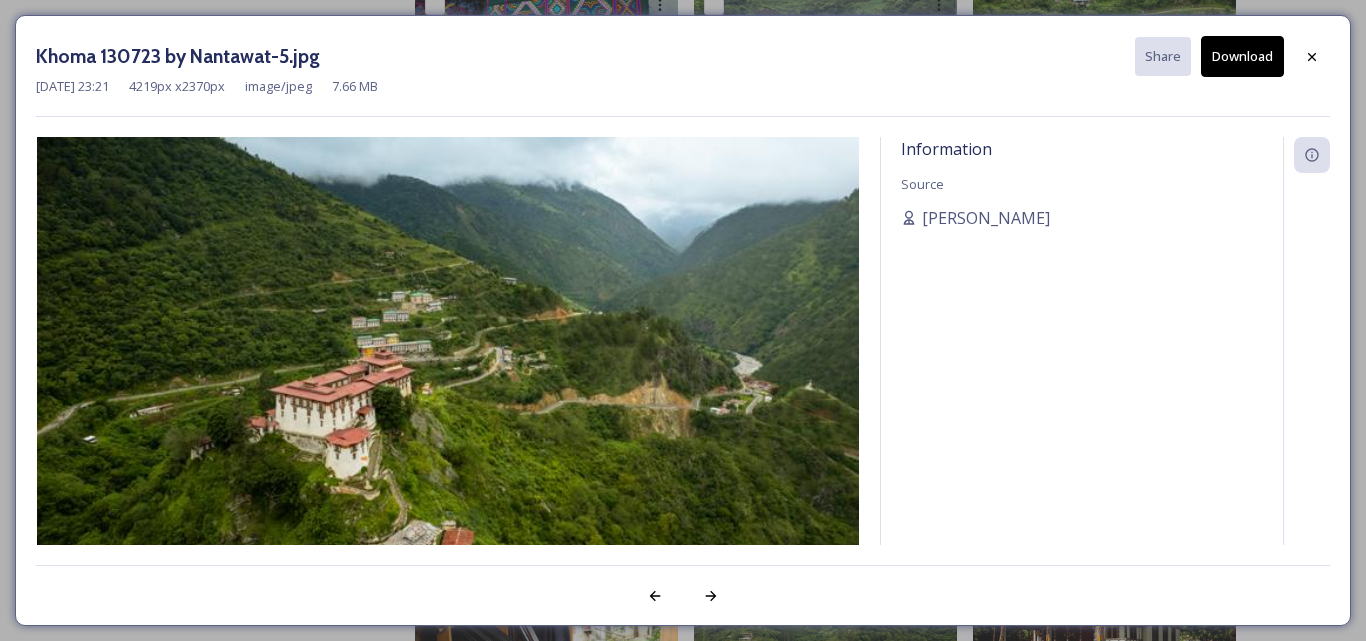 click on "Download" at bounding box center [1242, 56] 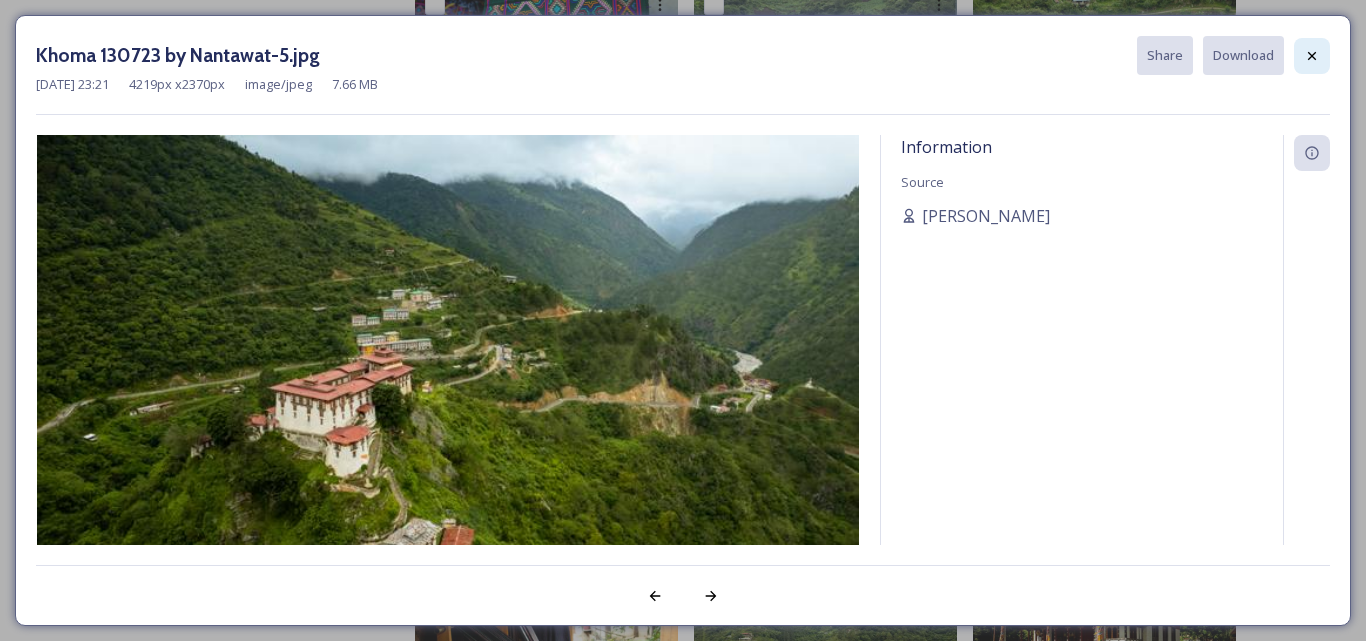 click 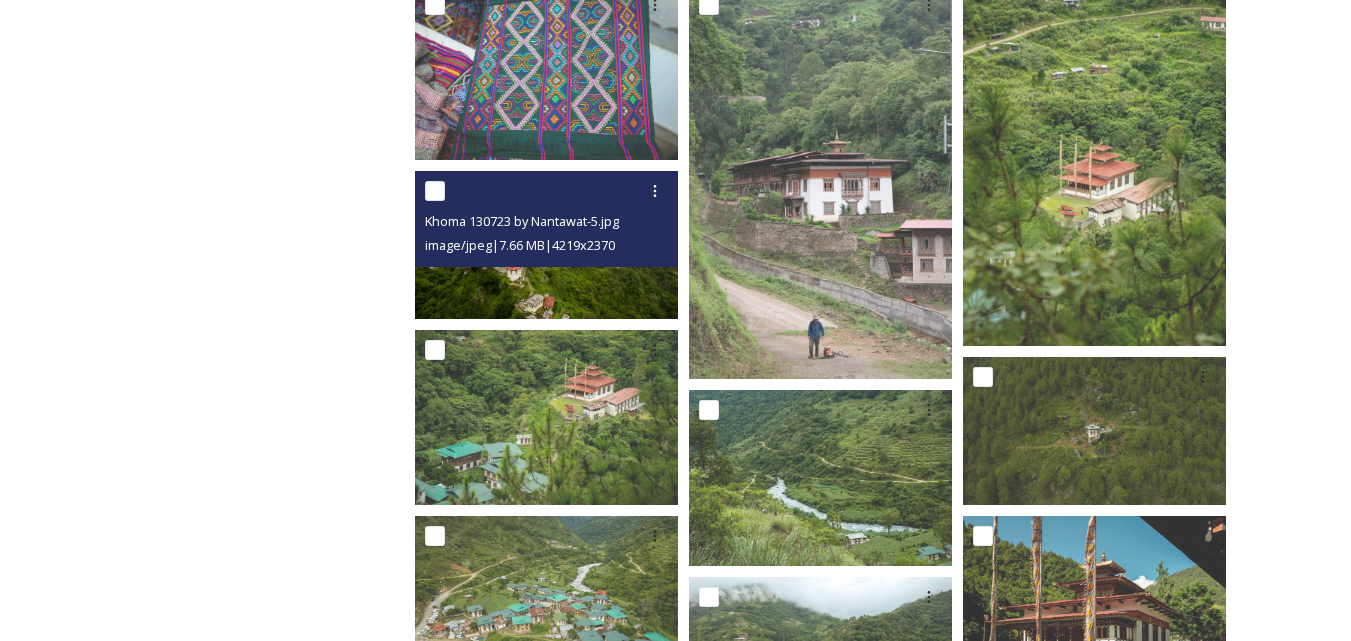 click at bounding box center (435, 191) 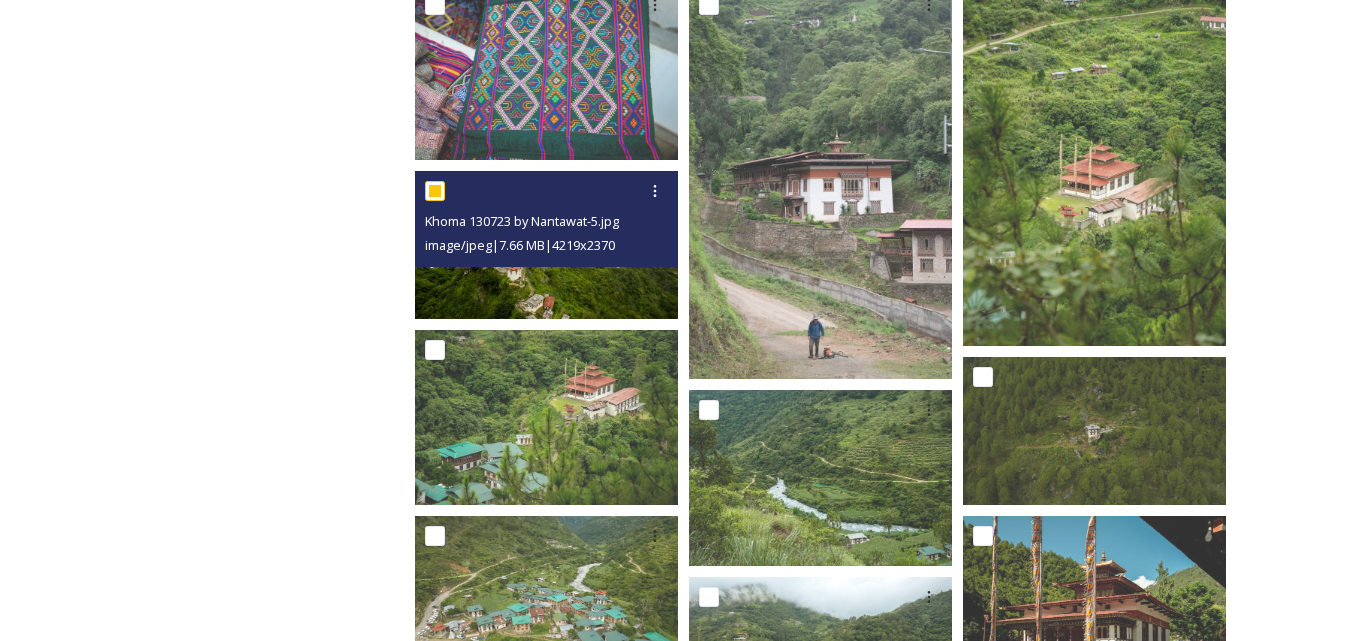 checkbox on "true" 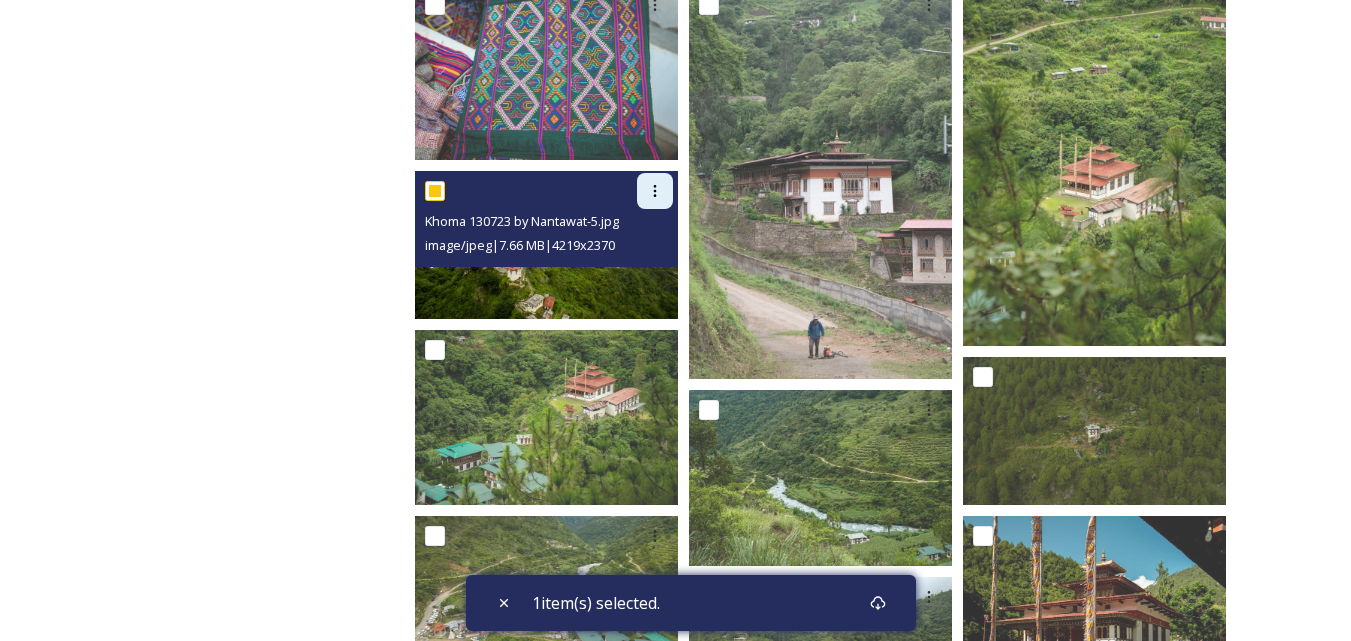 click 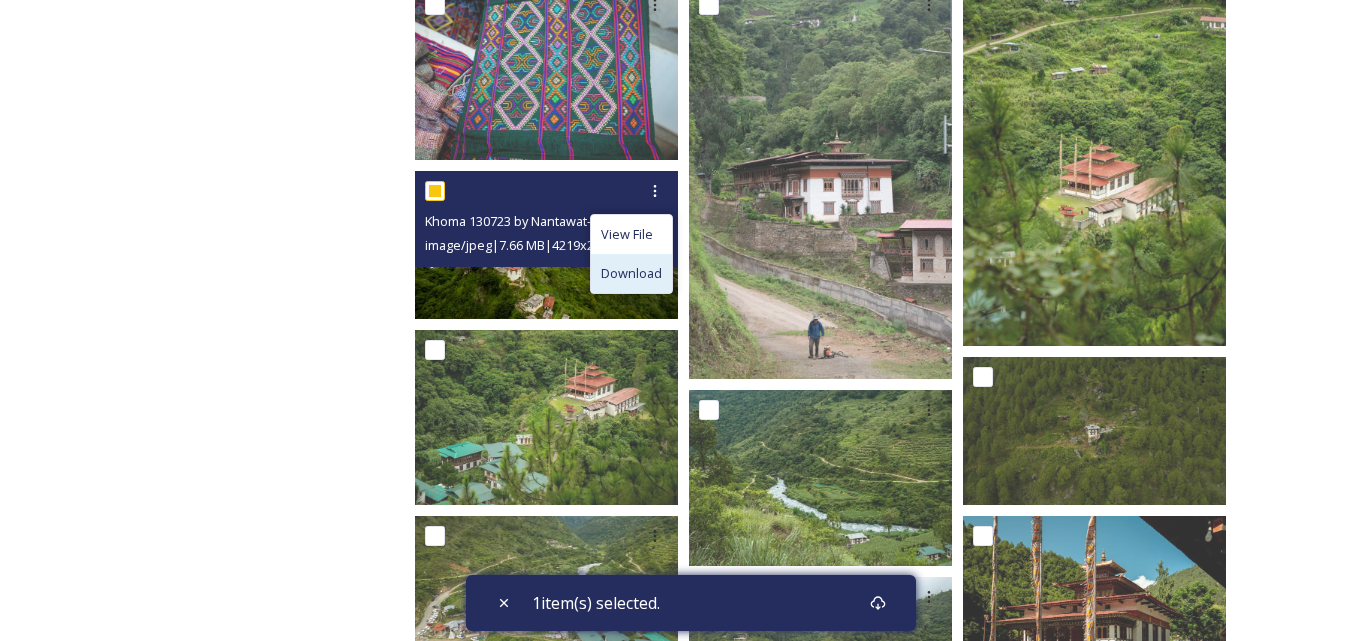 click on "Download" at bounding box center [631, 273] 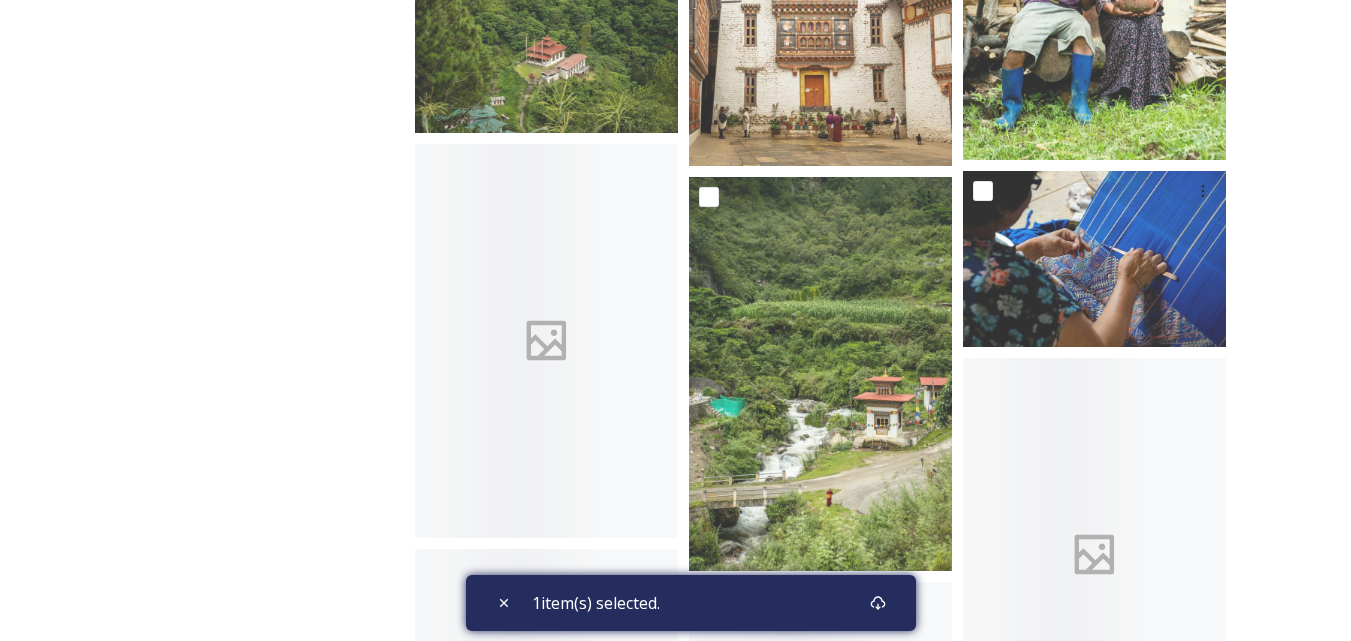 scroll, scrollTop: 1700, scrollLeft: 0, axis: vertical 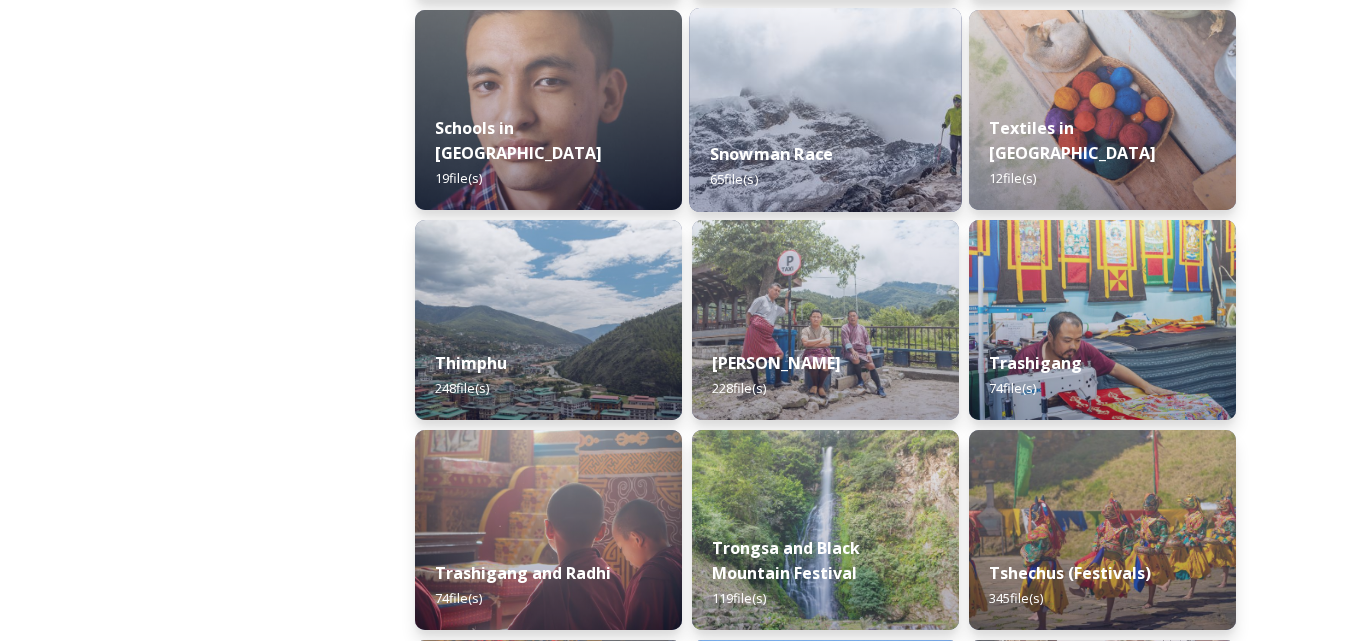 click on "Snowman Race  65  file(s)" at bounding box center (825, 166) 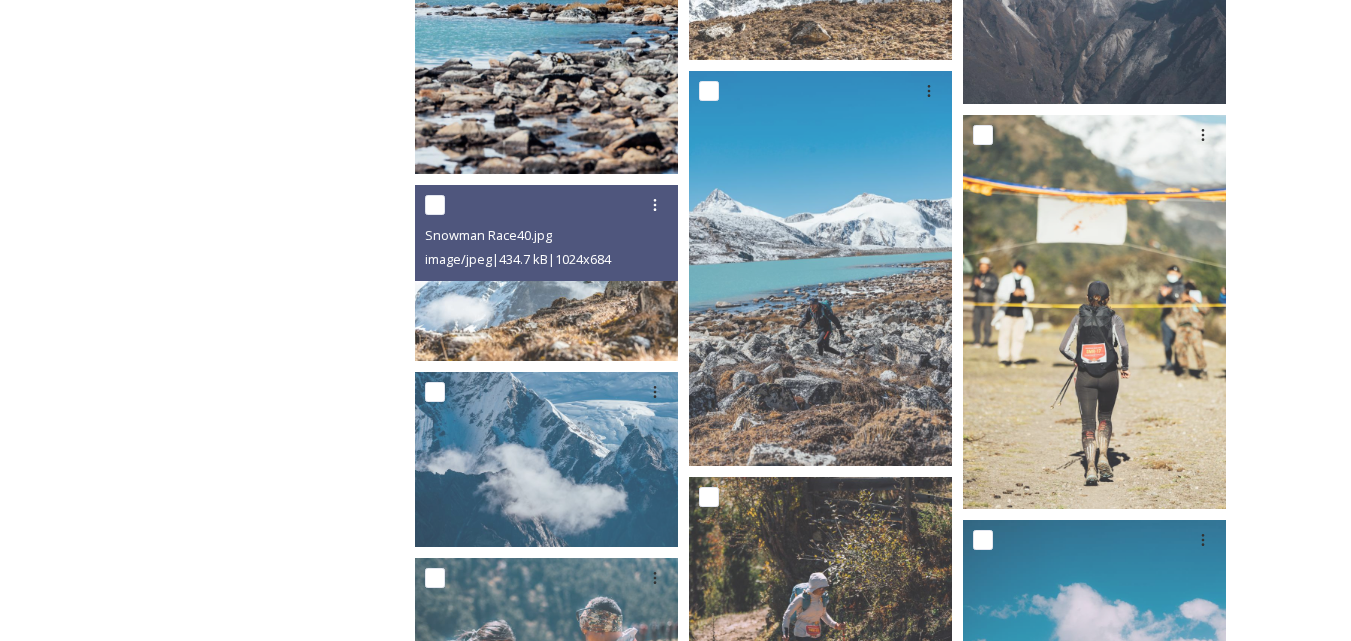 scroll, scrollTop: 3600, scrollLeft: 0, axis: vertical 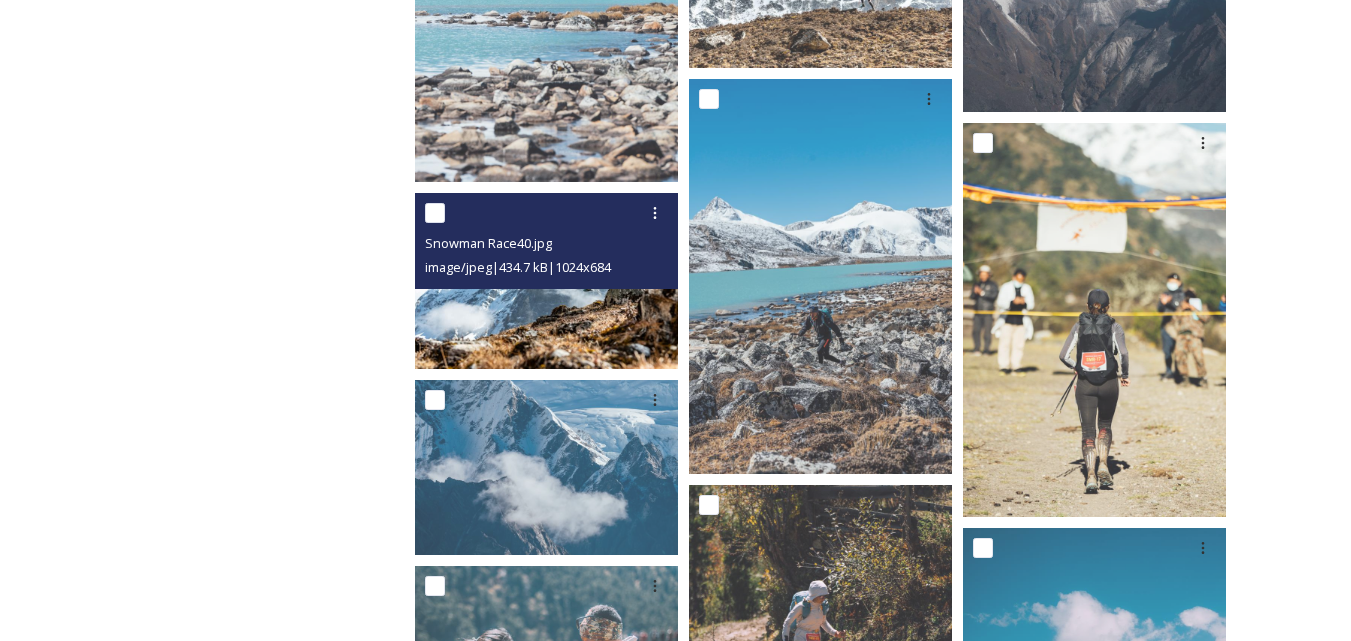 click at bounding box center [435, 213] 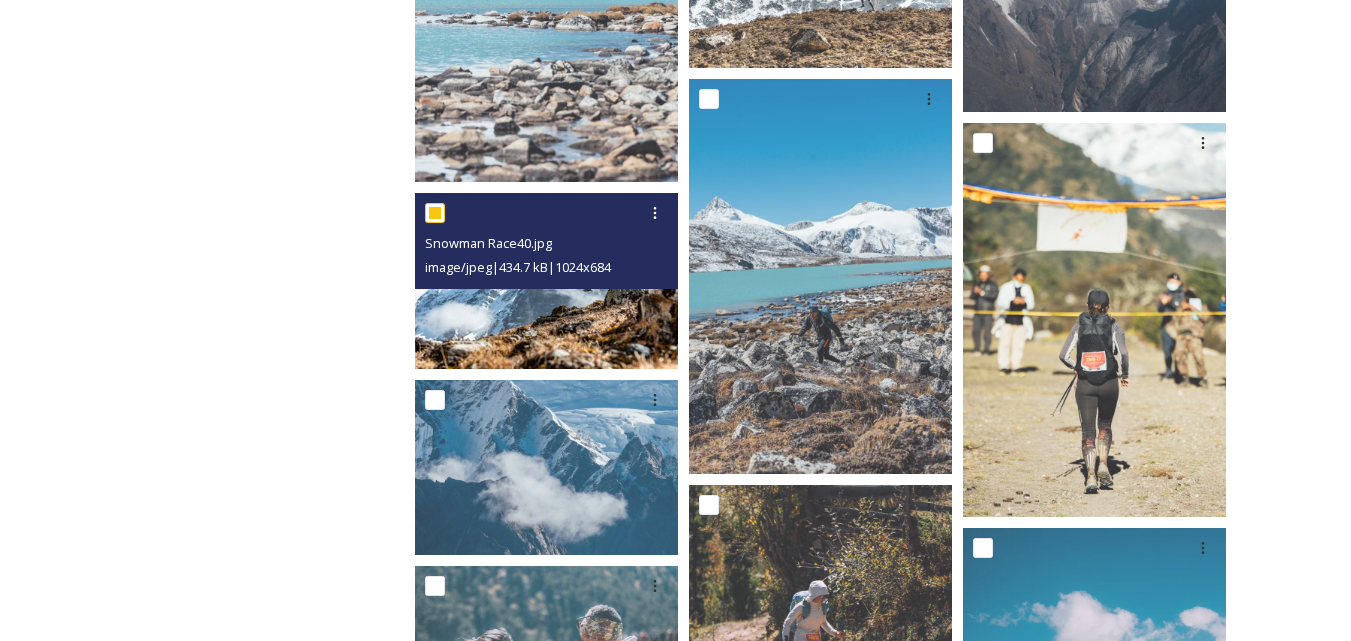 checkbox on "true" 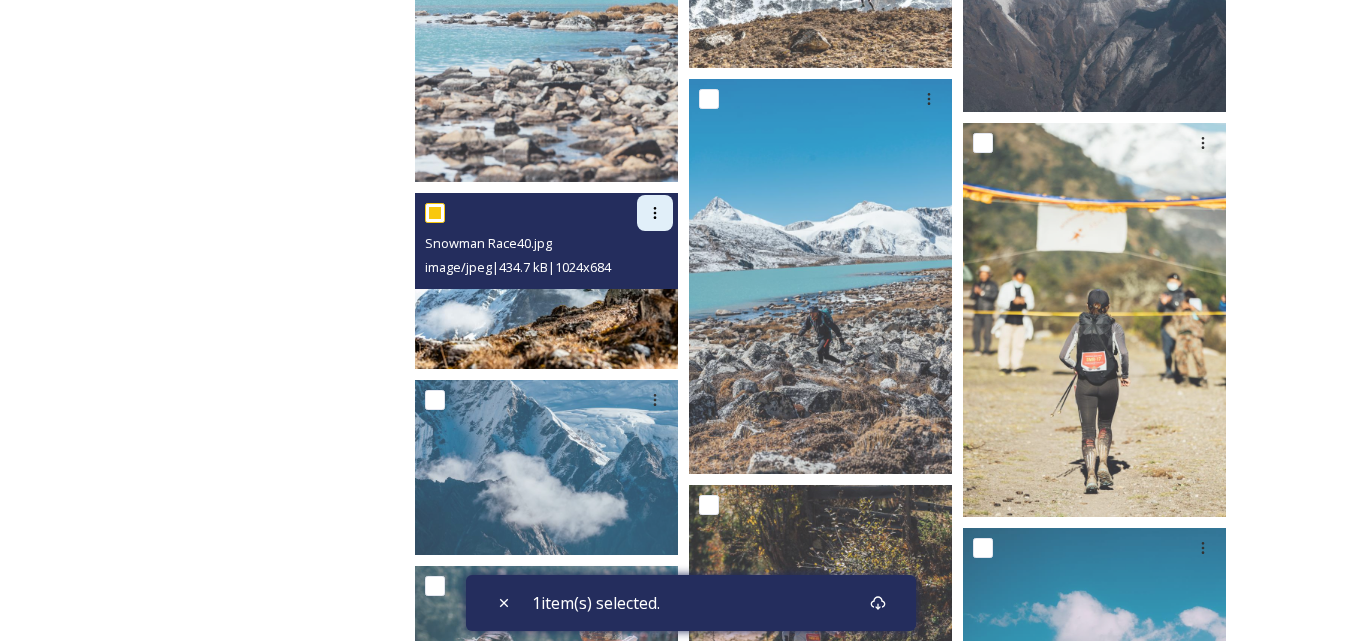 click 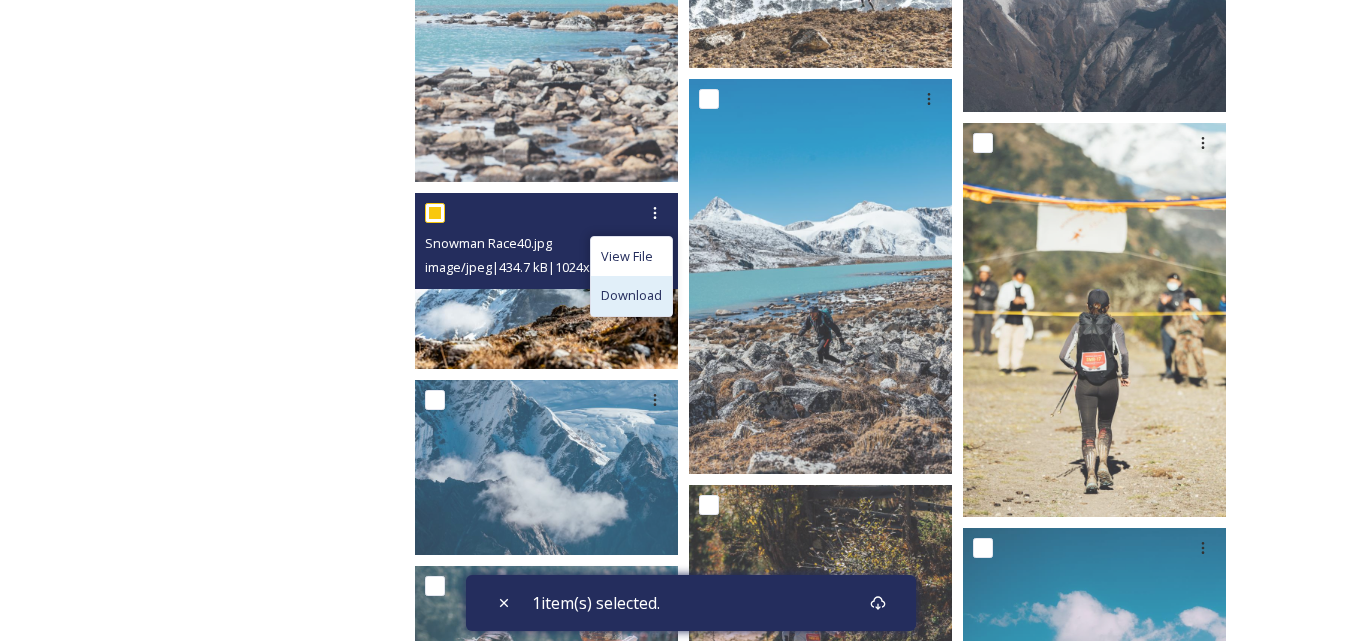 click on "Download" at bounding box center [631, 295] 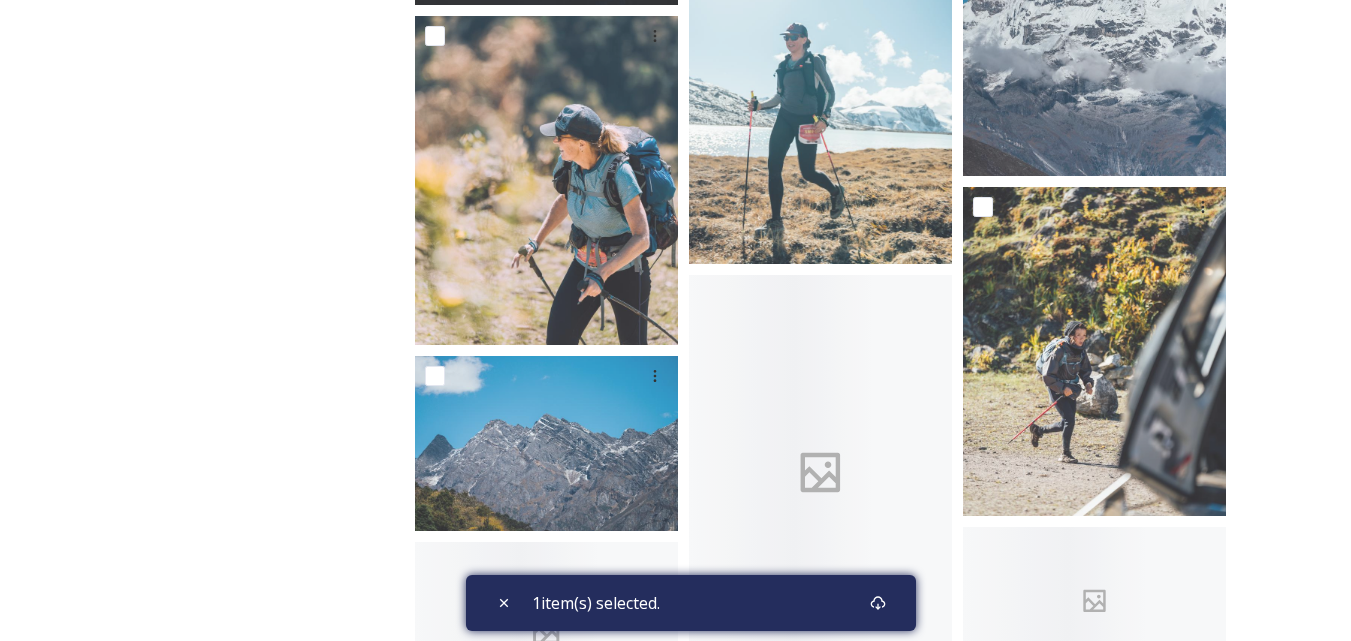 scroll, scrollTop: 4800, scrollLeft: 0, axis: vertical 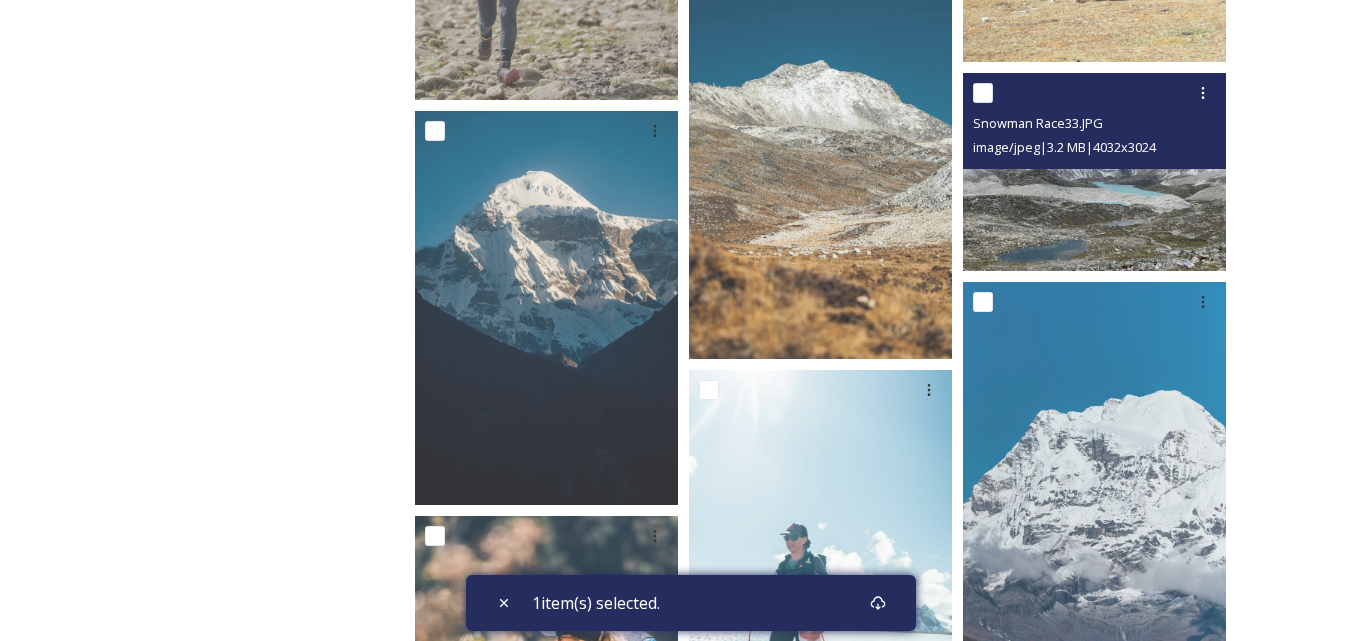 click on "image/jpeg  |  3.2 MB  |  4032  x  3024" at bounding box center [1064, 147] 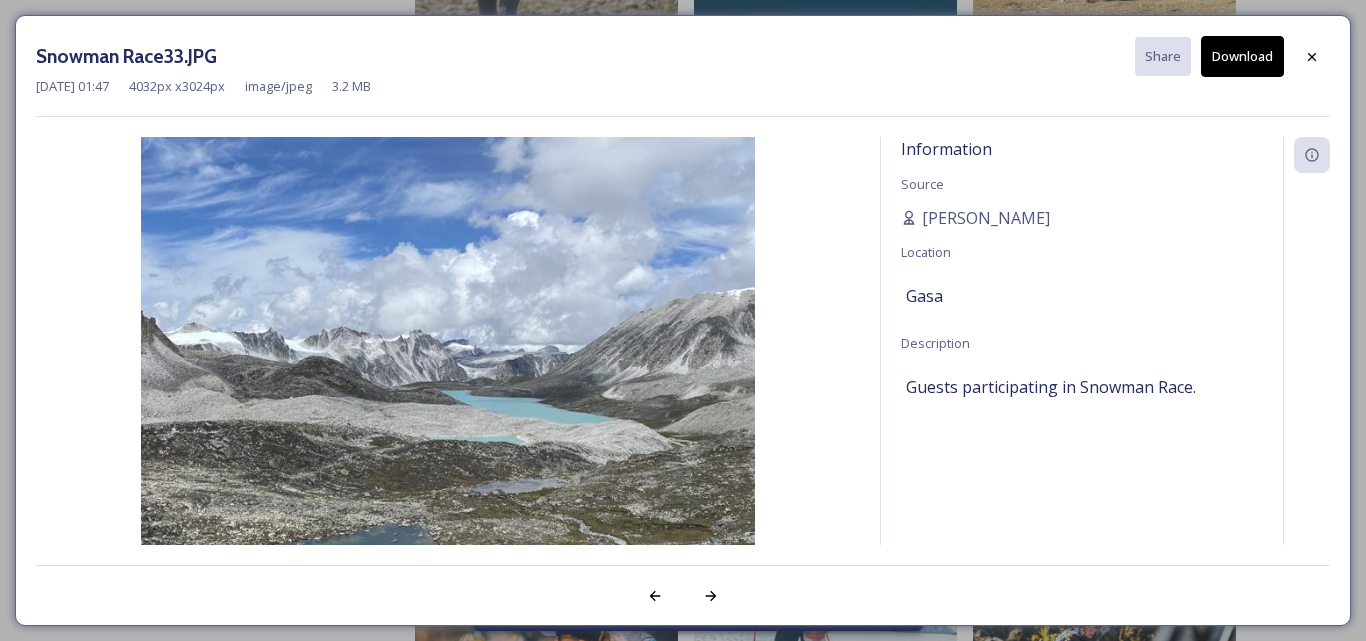 click on "Download" at bounding box center (1242, 56) 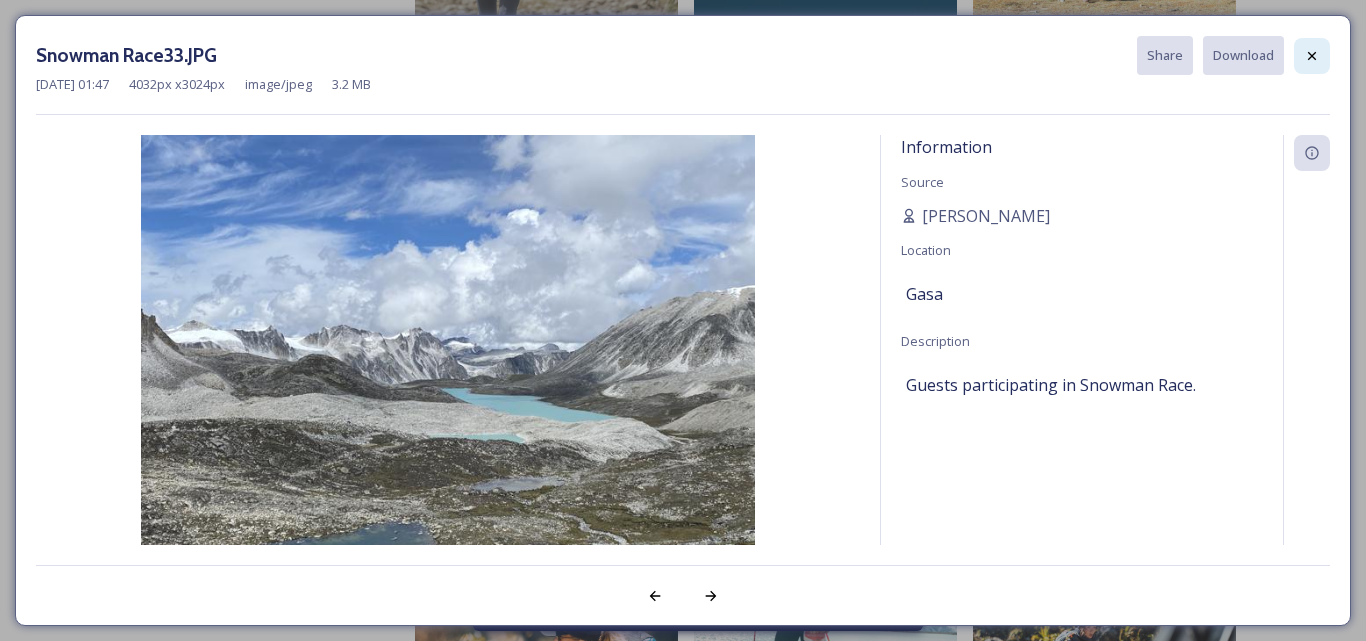 click 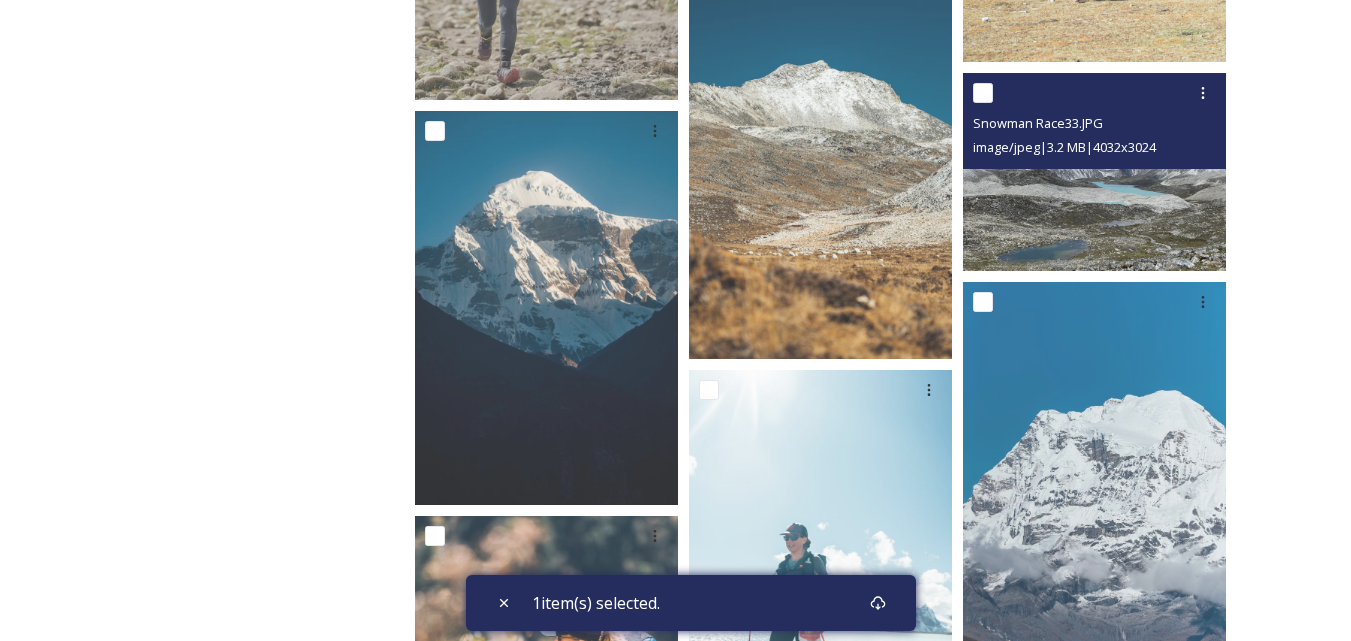 click at bounding box center (983, 93) 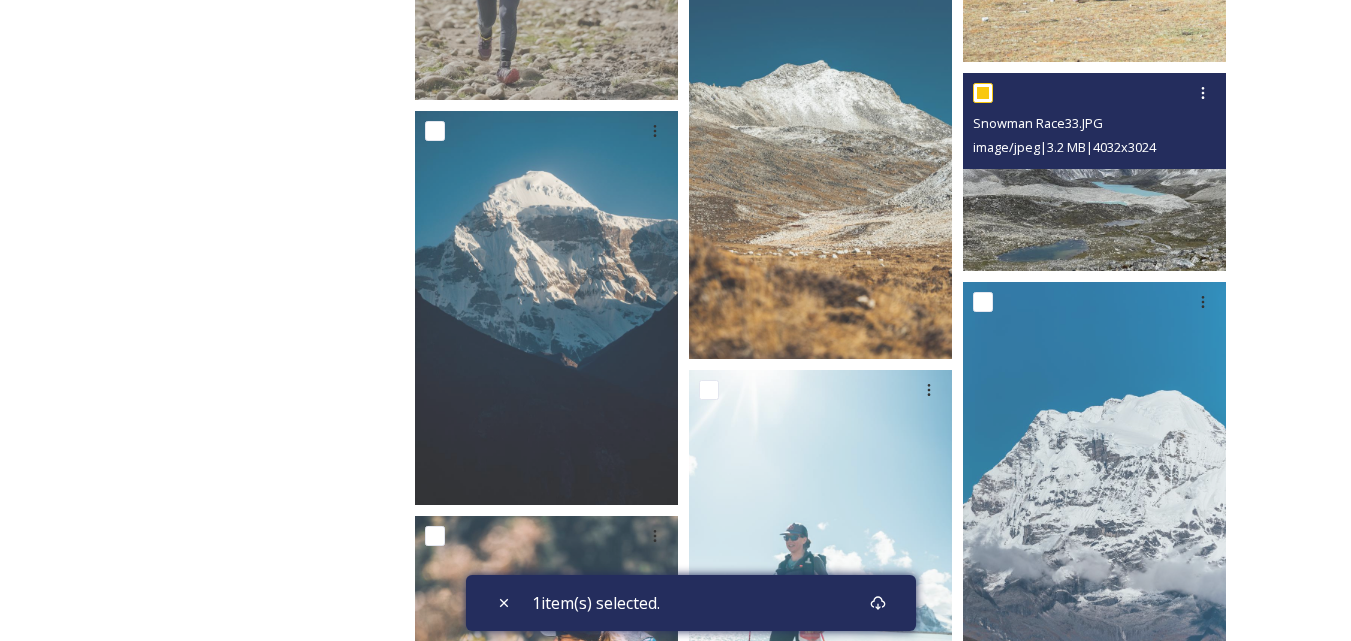 checkbox on "true" 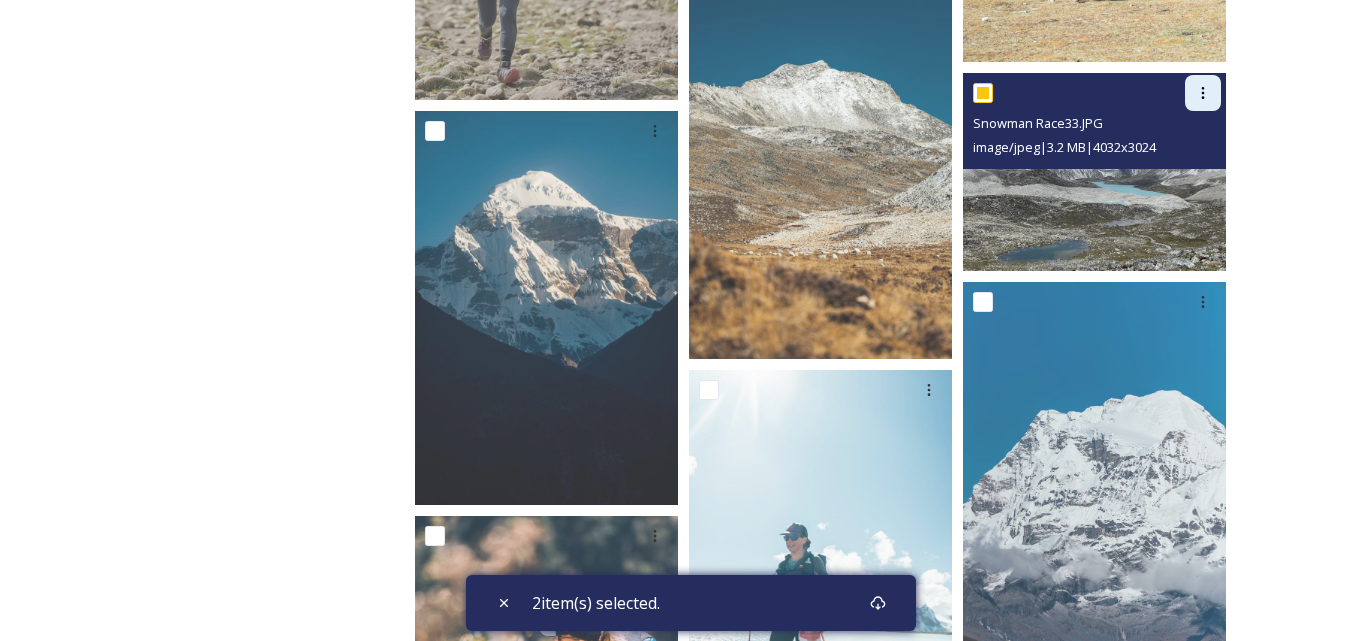 click 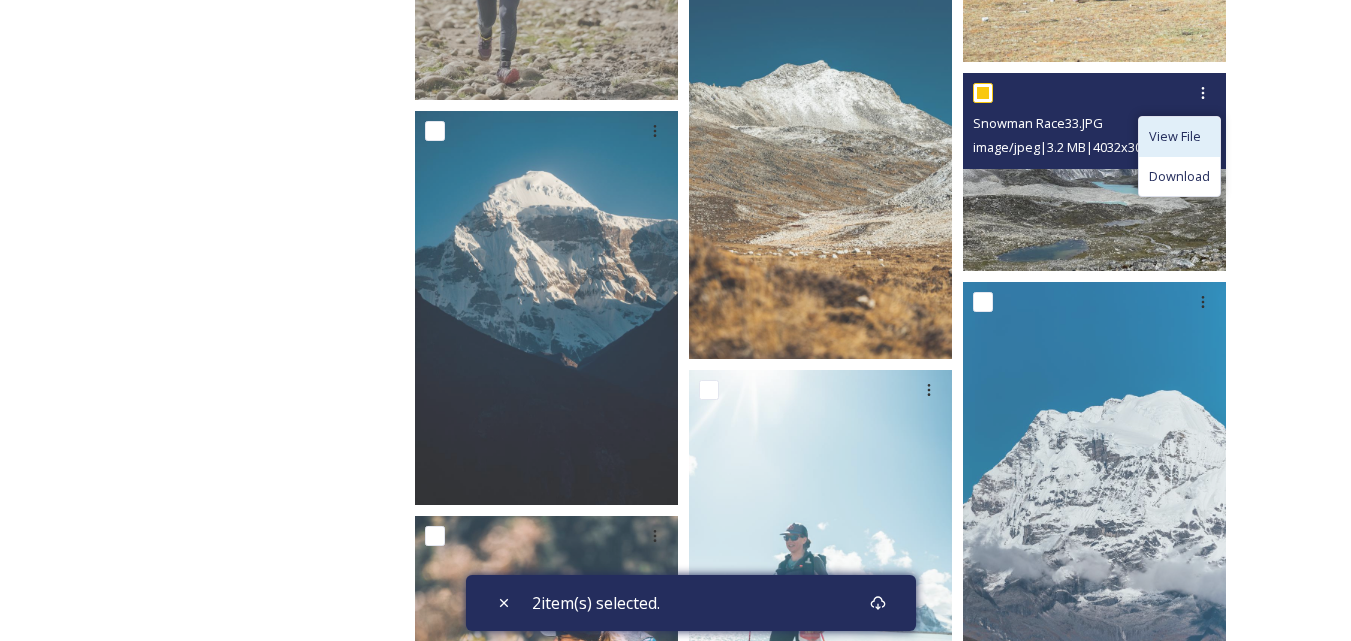 click on "View File" at bounding box center (1175, 136) 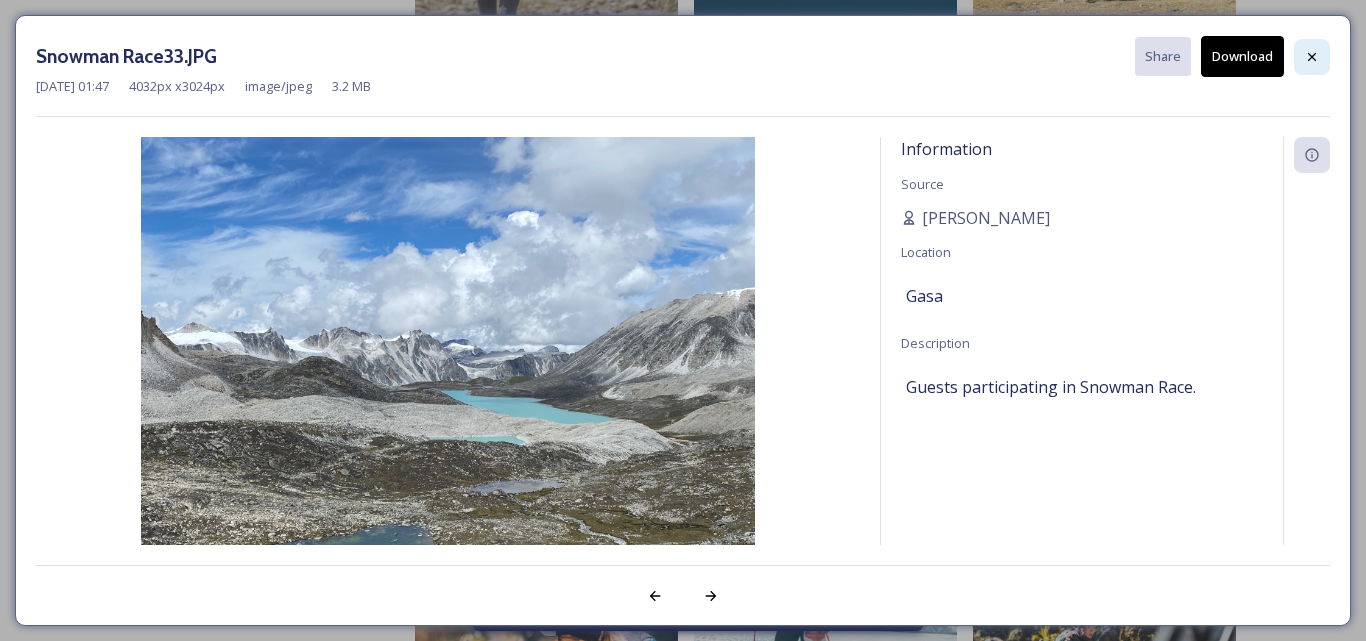 click 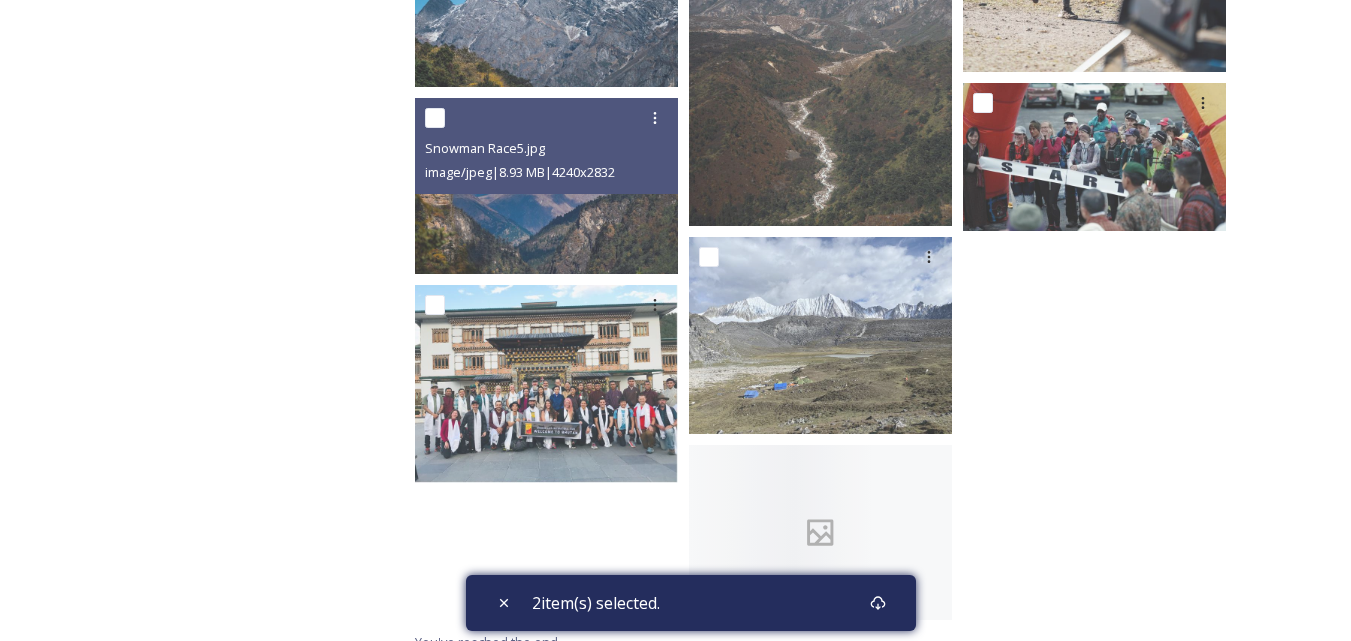 scroll, scrollTop: 5767, scrollLeft: 0, axis: vertical 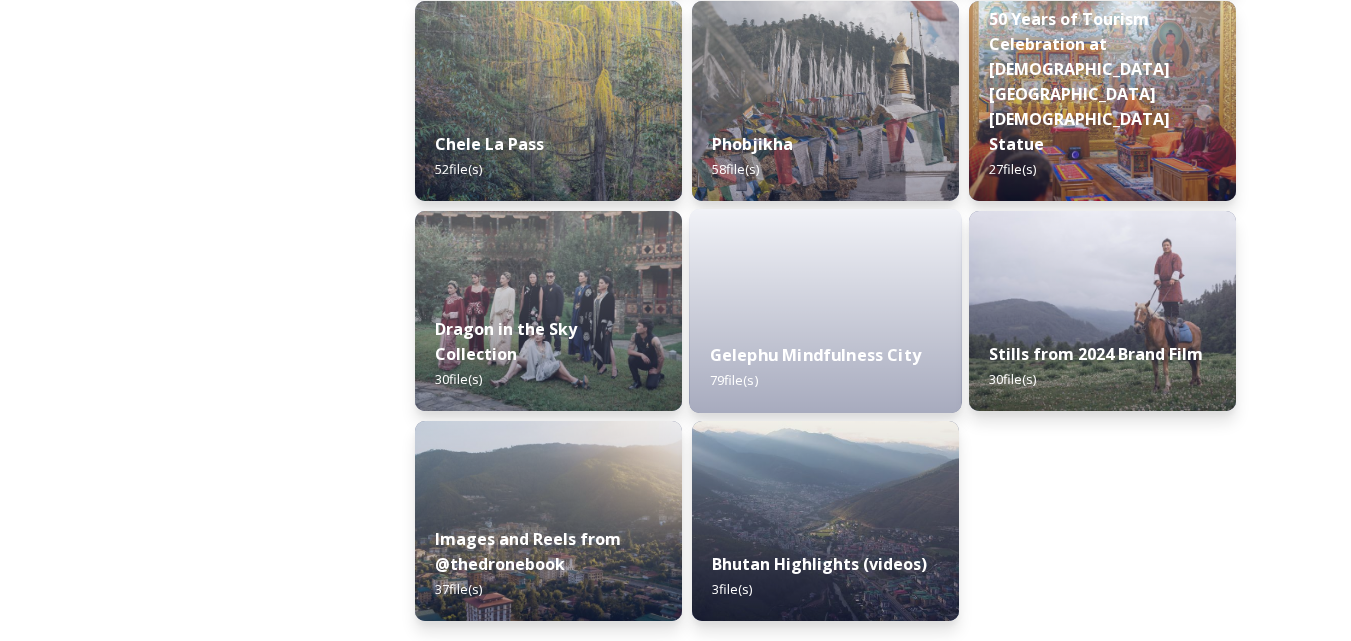 click on "Gelephu Mindfulness City" at bounding box center (815, 355) 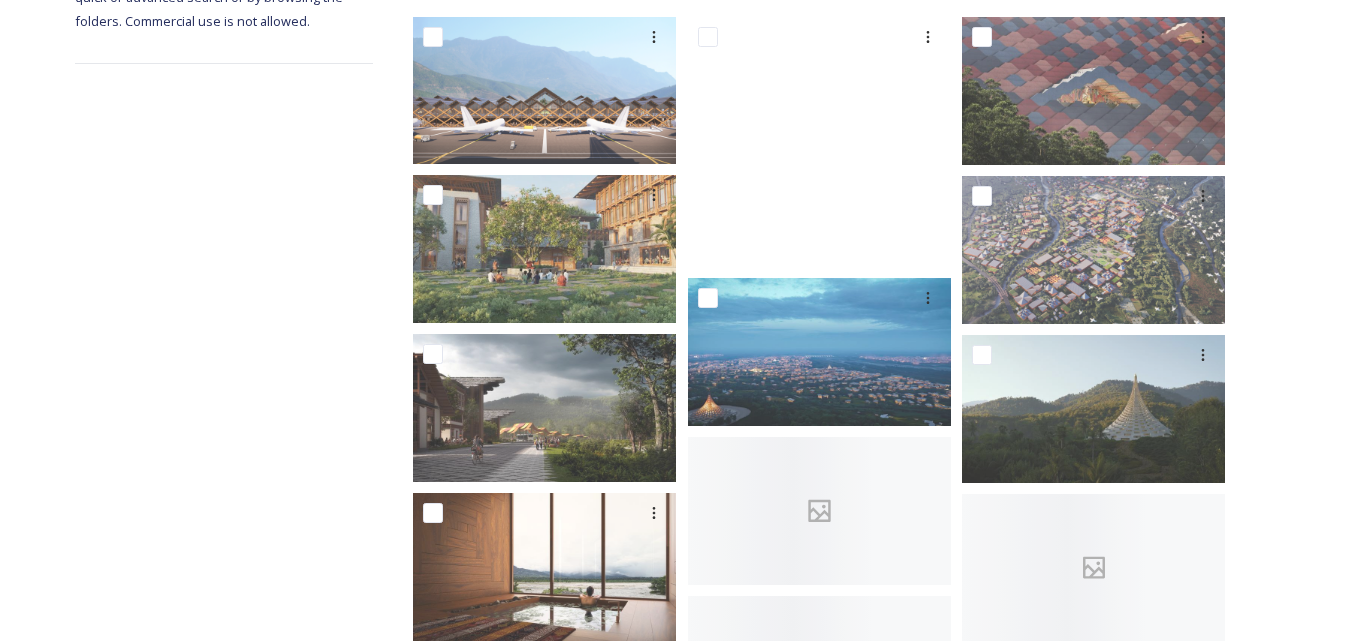scroll, scrollTop: 400, scrollLeft: 0, axis: vertical 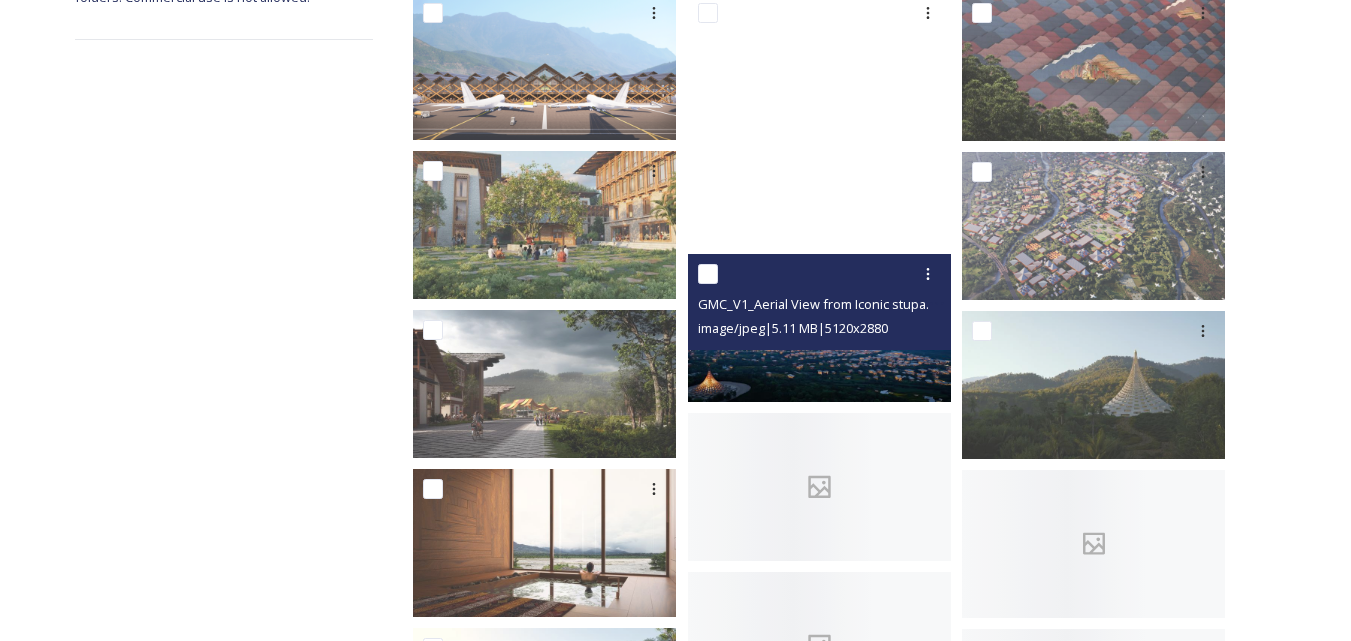 click at bounding box center [819, 328] 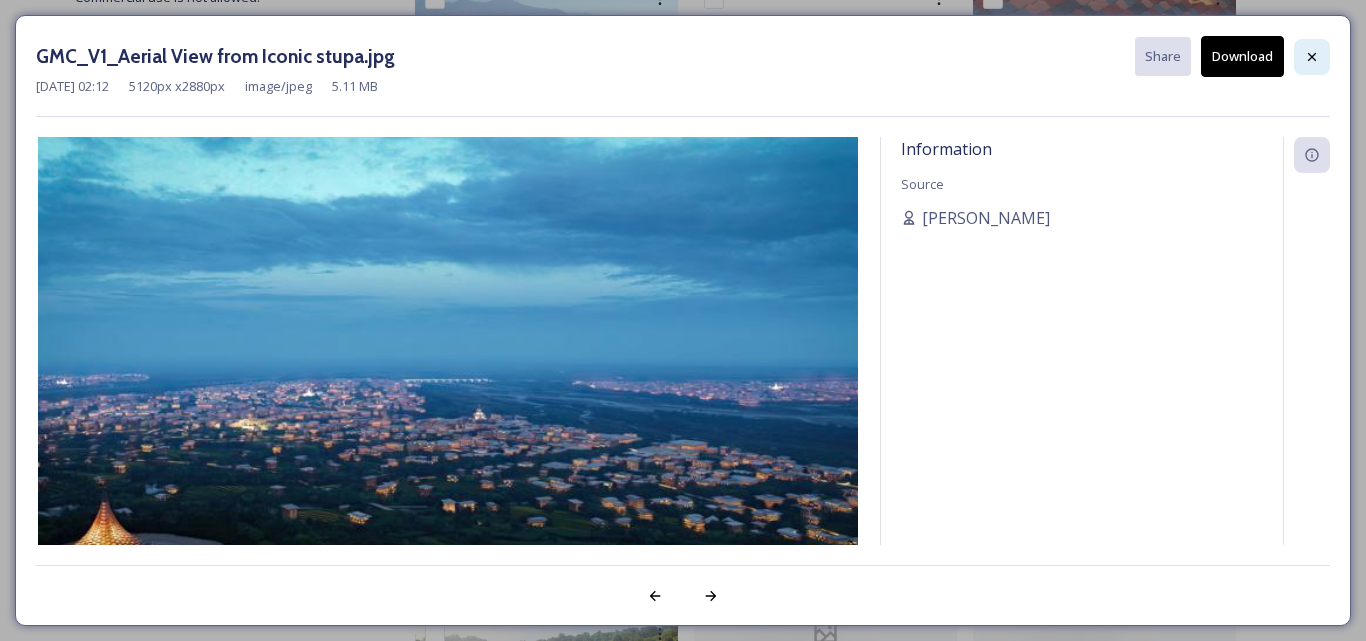 click 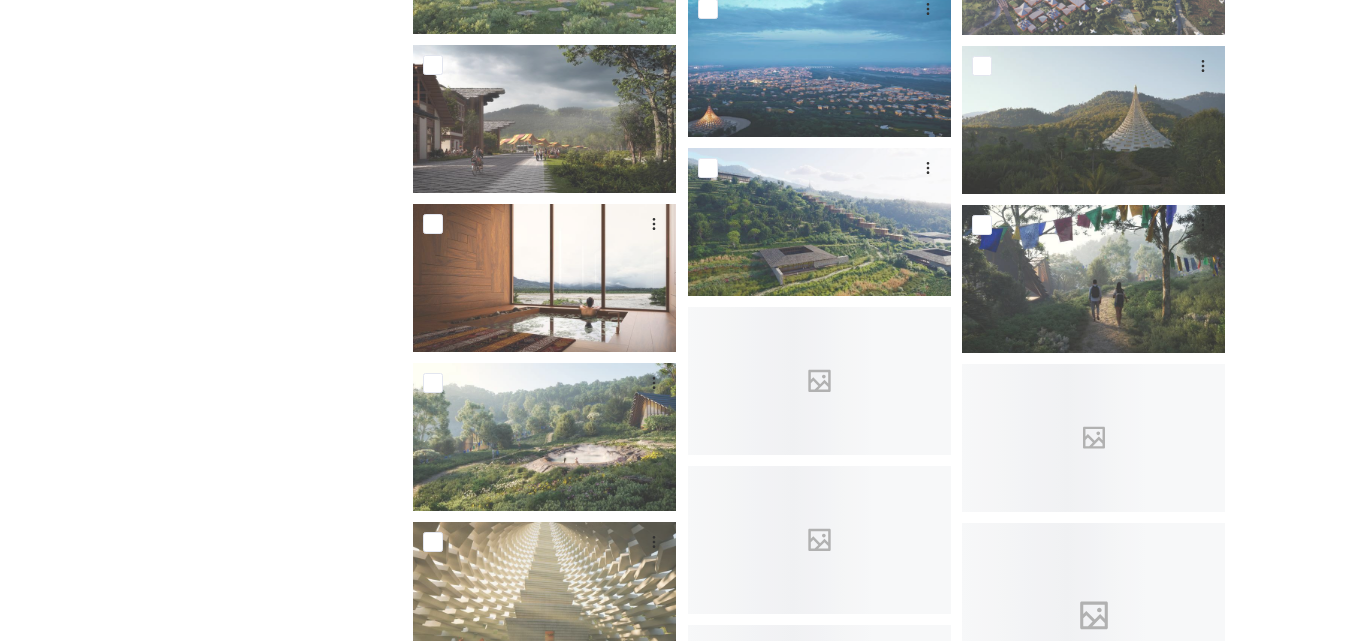 scroll, scrollTop: 700, scrollLeft: 0, axis: vertical 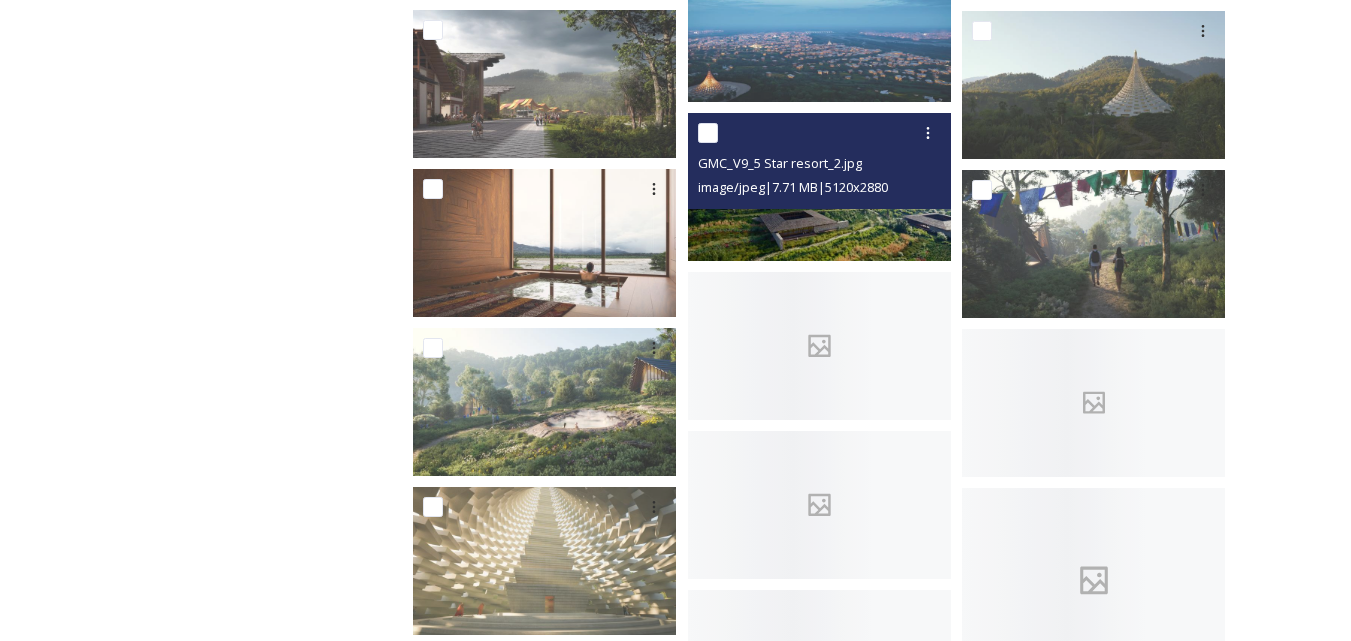 click at bounding box center (819, 187) 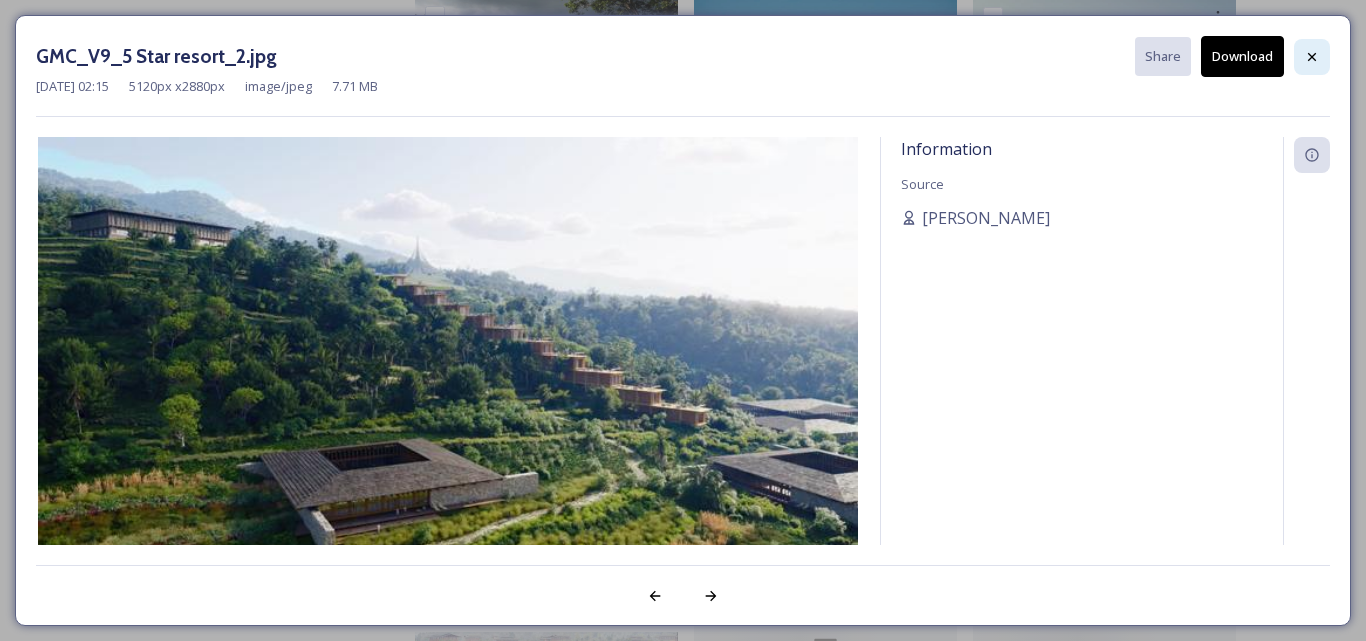click 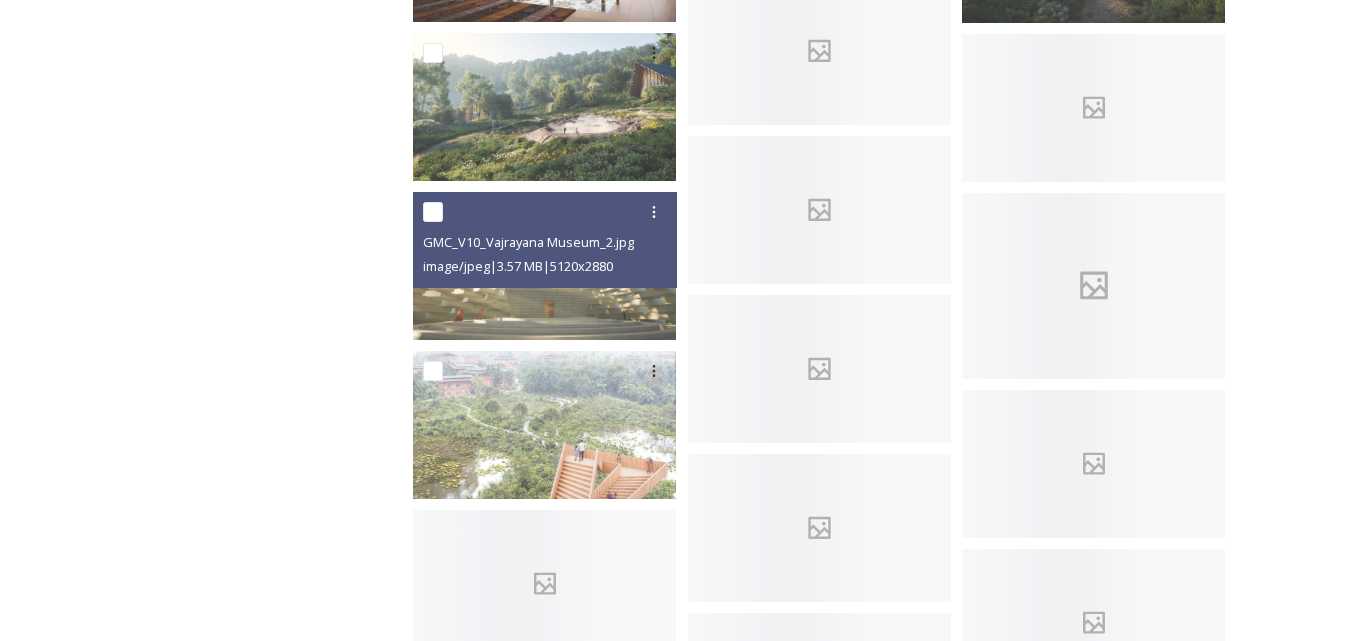 scroll, scrollTop: 1000, scrollLeft: 0, axis: vertical 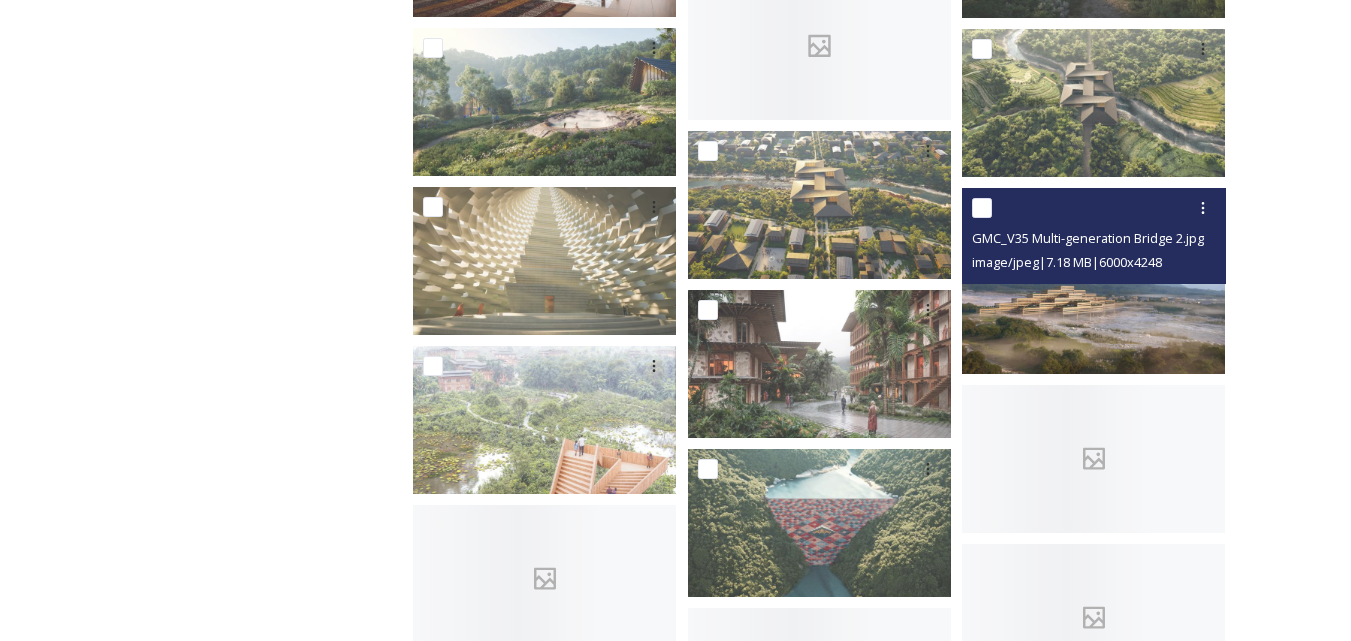 click at bounding box center (1093, 281) 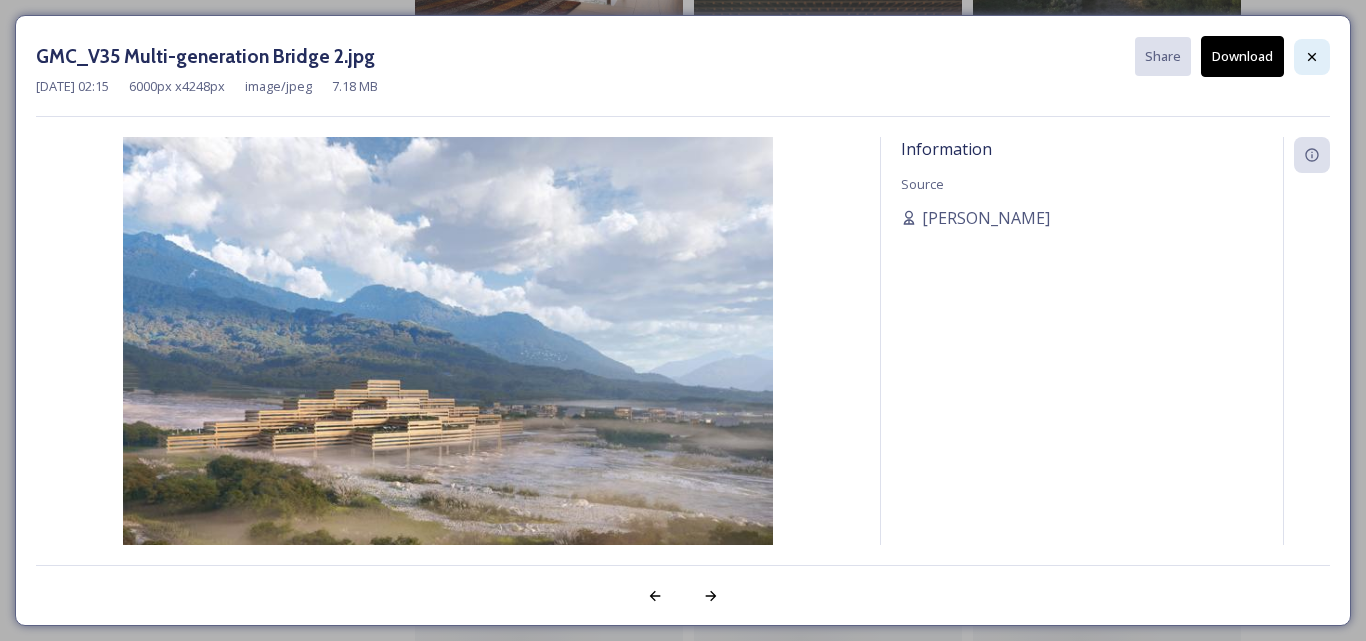 click 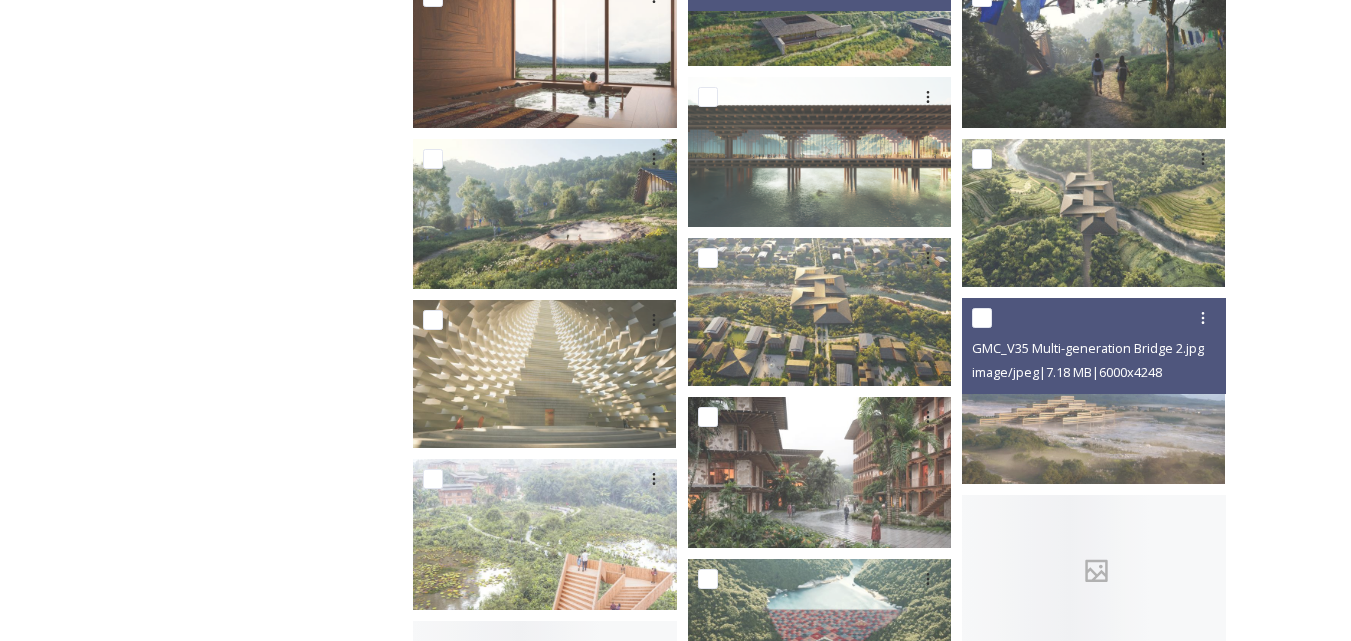 scroll, scrollTop: 900, scrollLeft: 0, axis: vertical 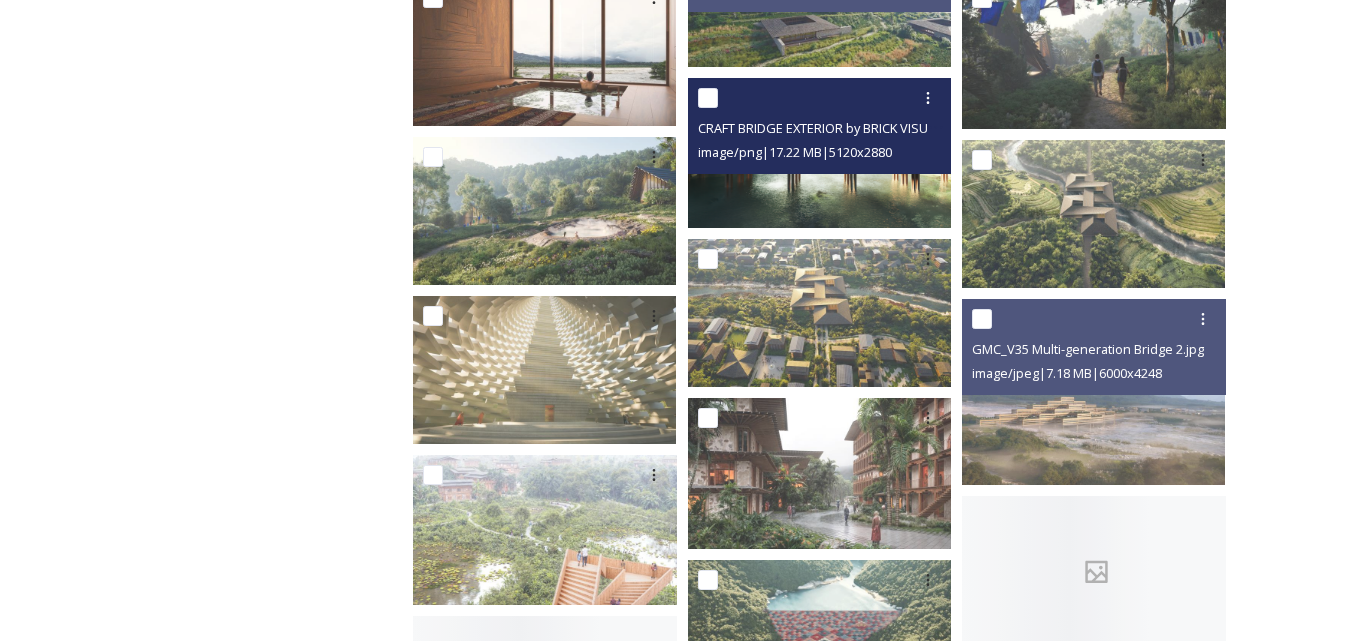 click at bounding box center (822, 153) 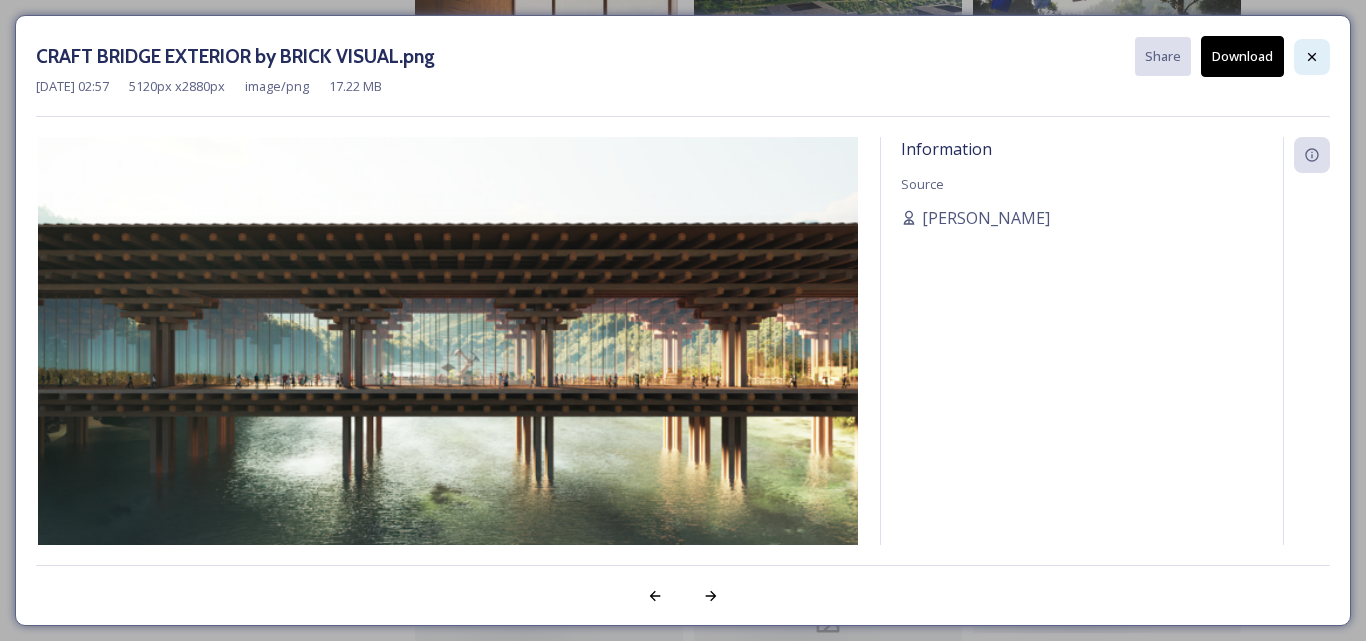 click 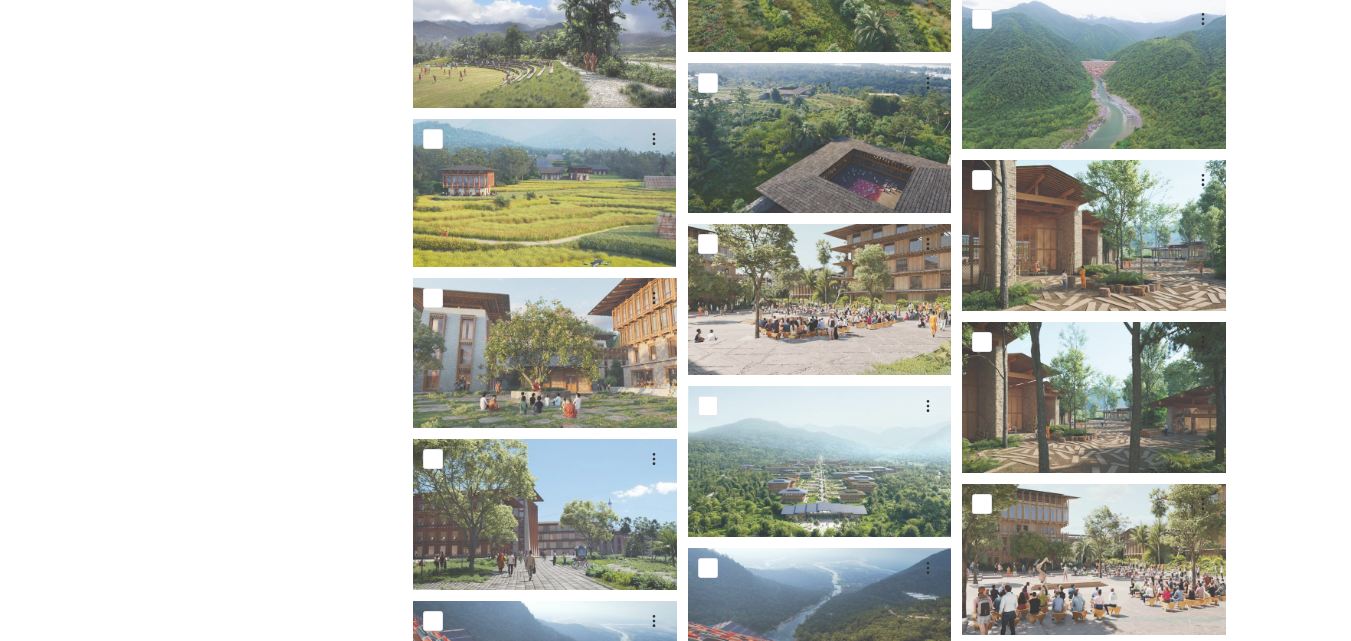 scroll, scrollTop: 2500, scrollLeft: 0, axis: vertical 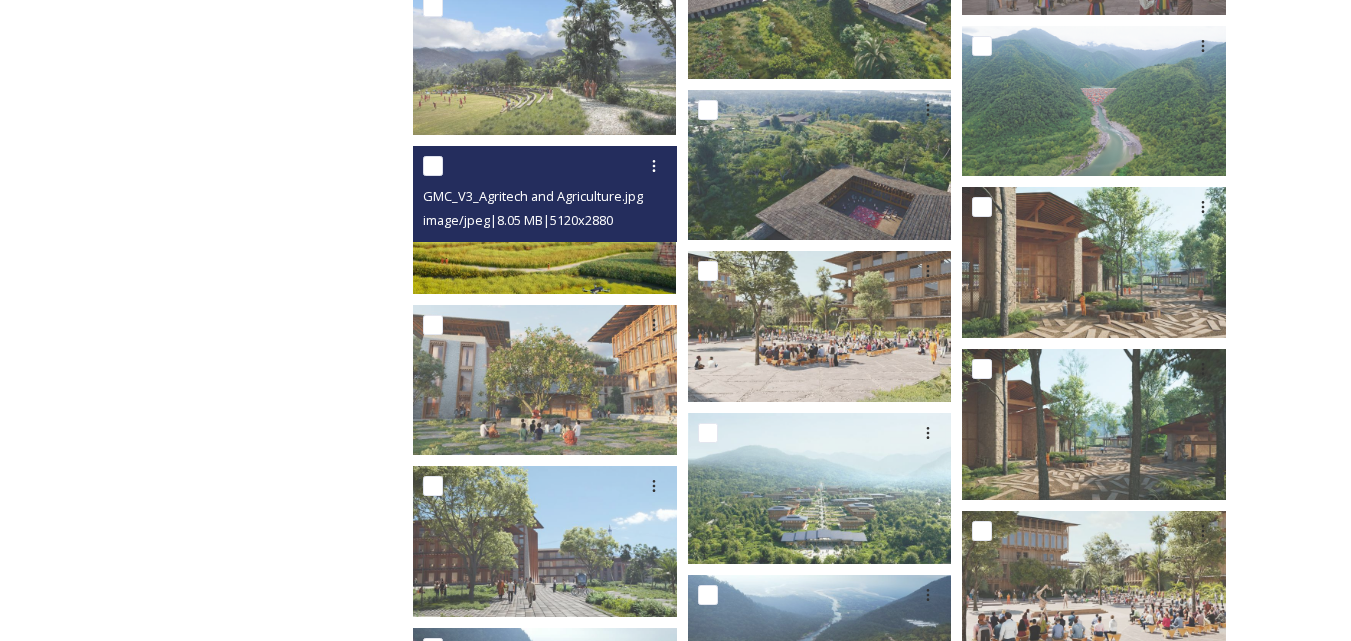 click at bounding box center [544, 220] 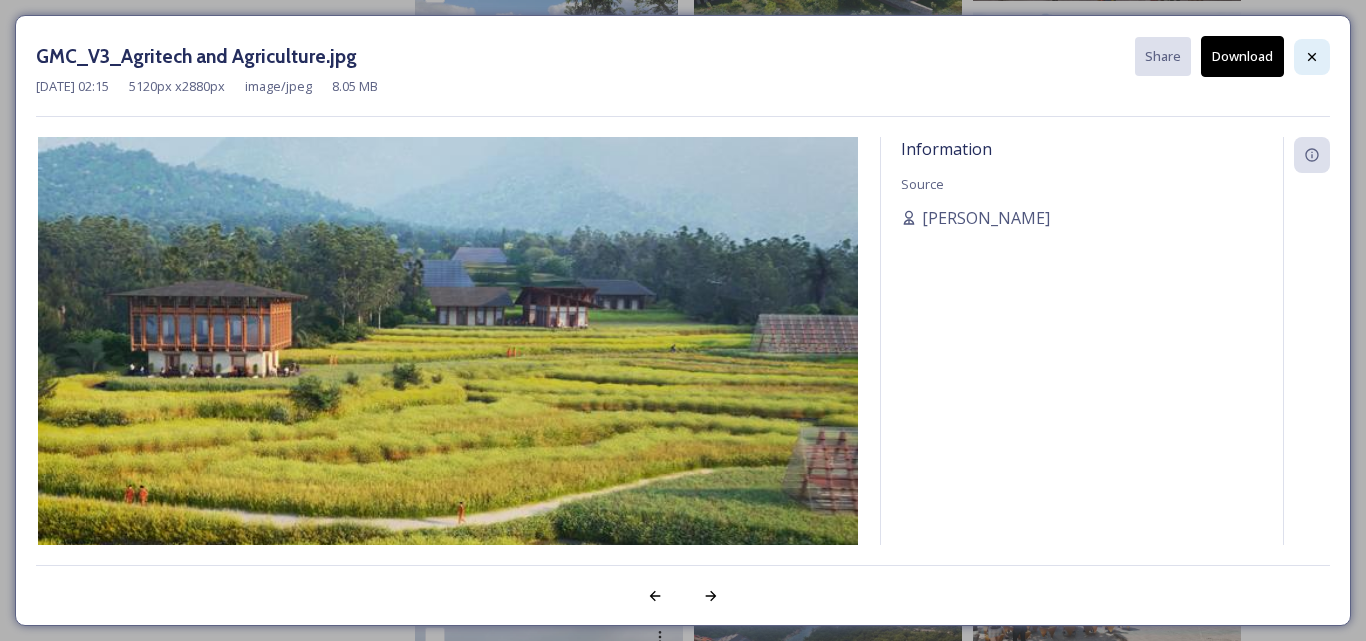 click at bounding box center [1312, 57] 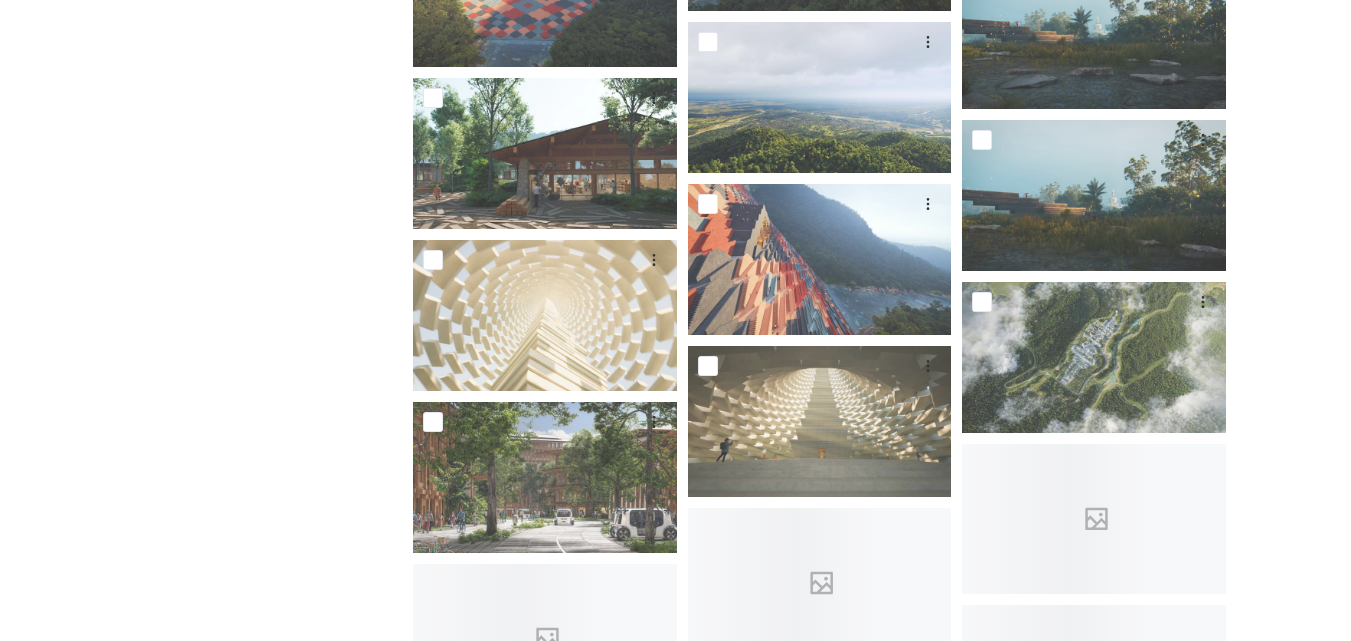 scroll, scrollTop: 3500, scrollLeft: 0, axis: vertical 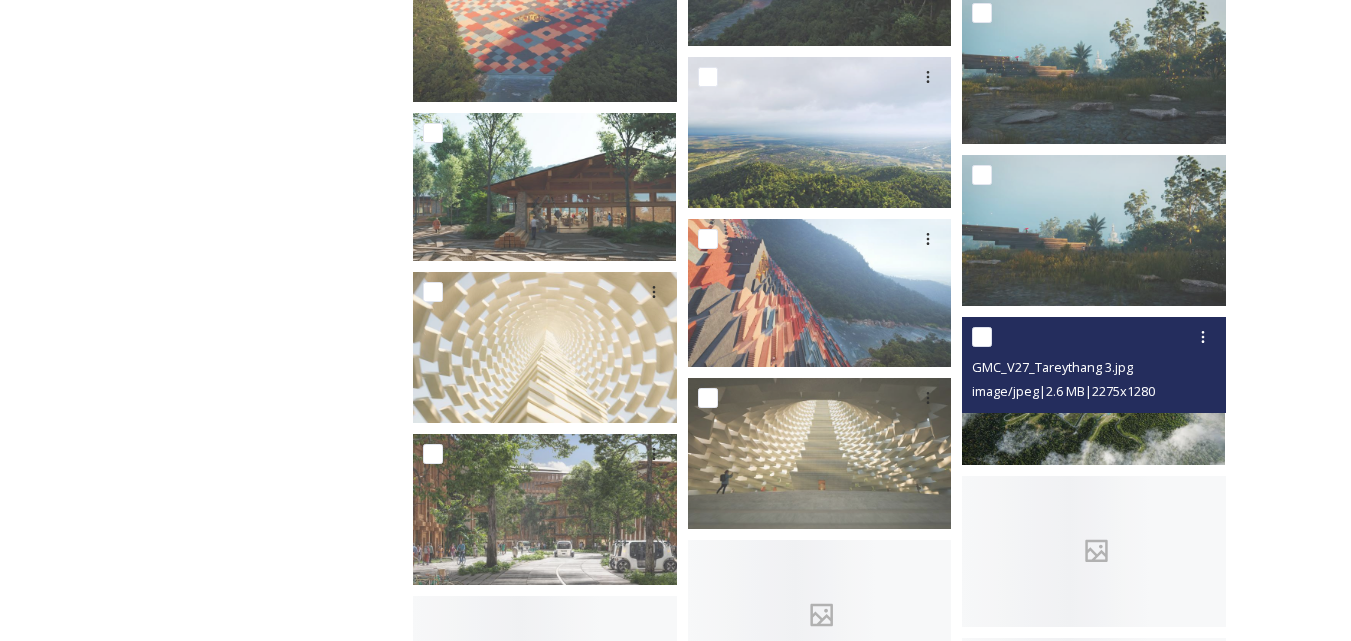 click on "GMC_V27_Tareythang 3.jpg image/jpeg  |  2.6 MB  |  2275  x  1280" at bounding box center [1094, 365] 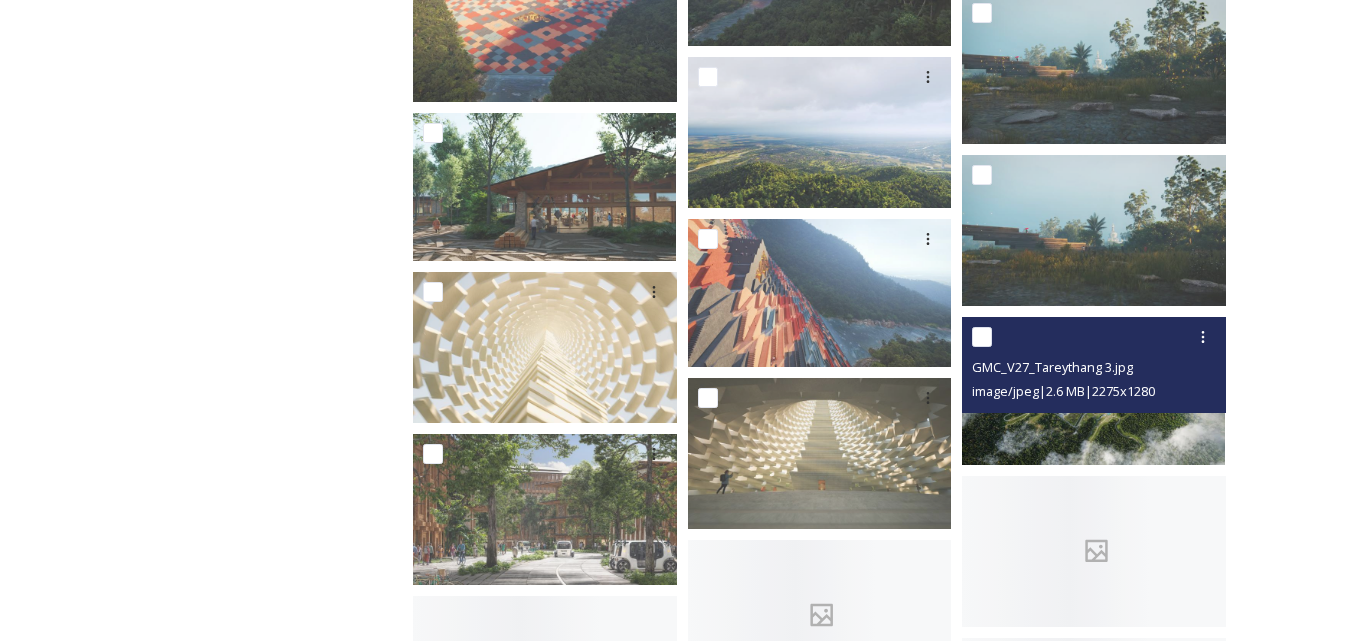 click at bounding box center (1093, 391) 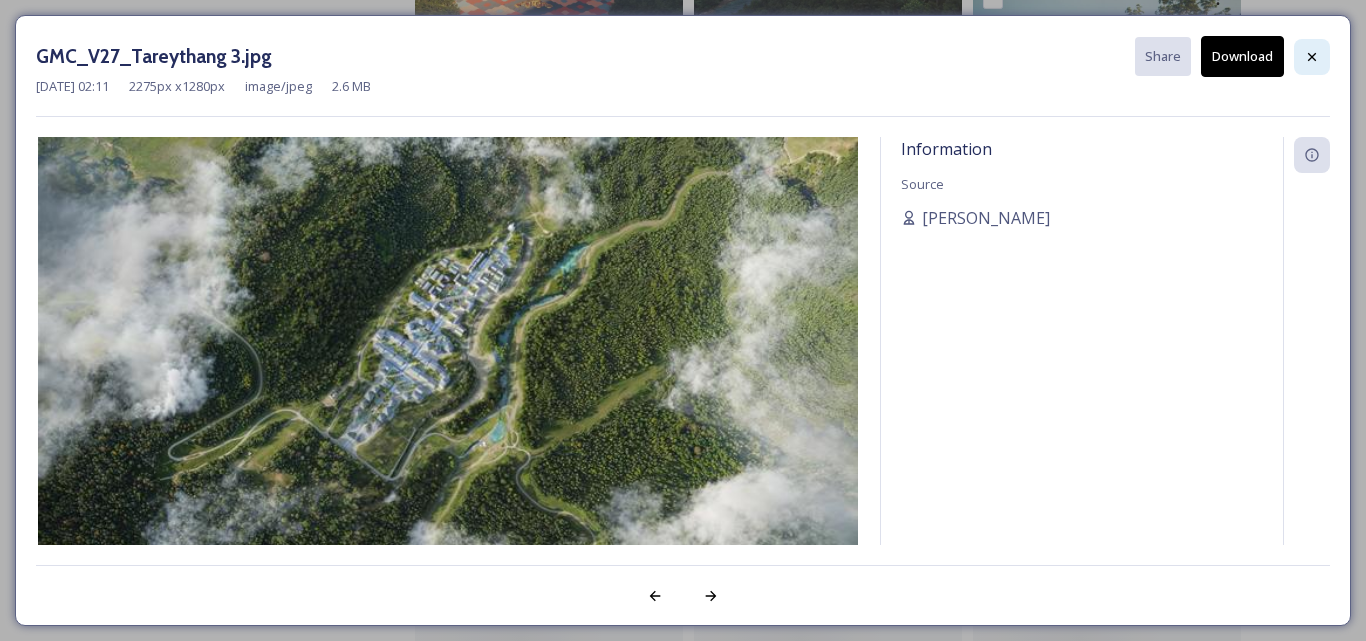 click 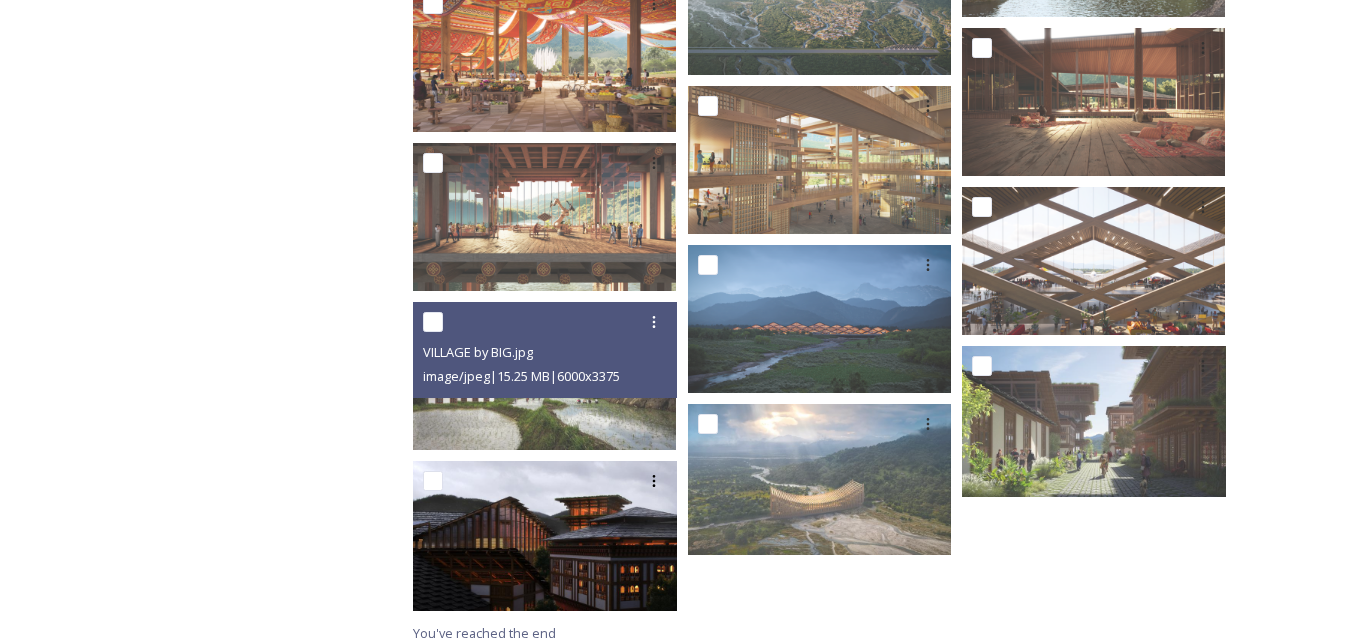 scroll, scrollTop: 4067, scrollLeft: 0, axis: vertical 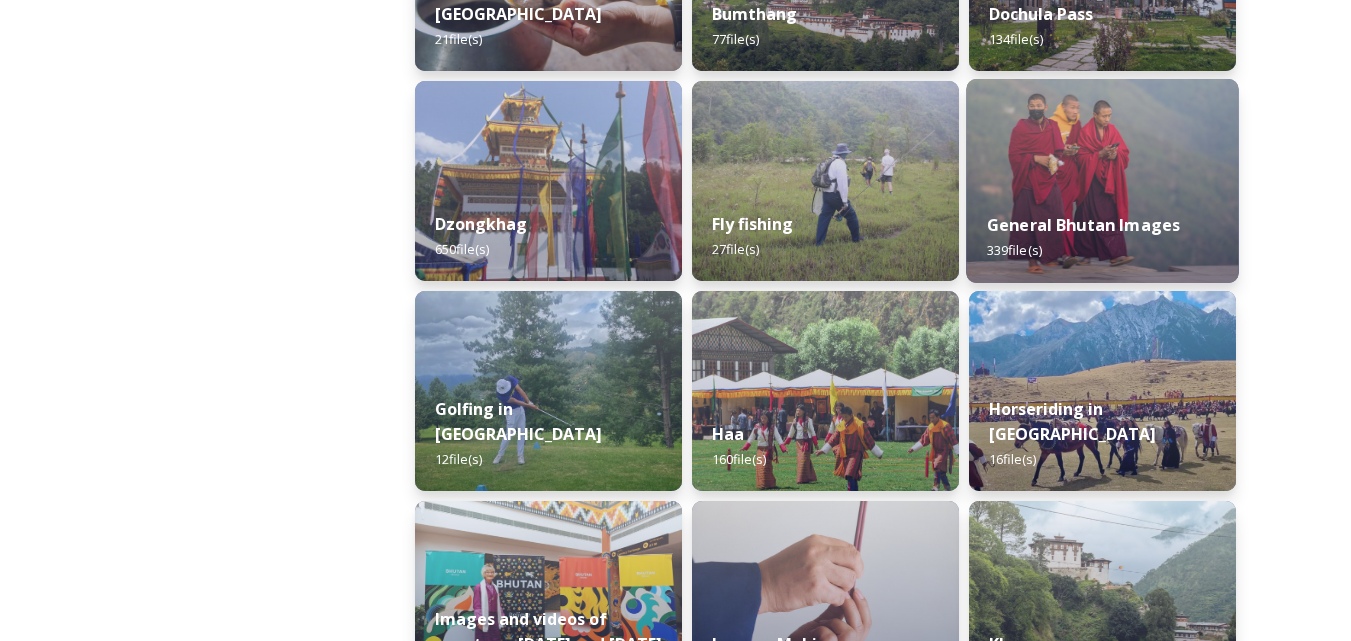 click on "General Bhutan Images" at bounding box center [1084, 225] 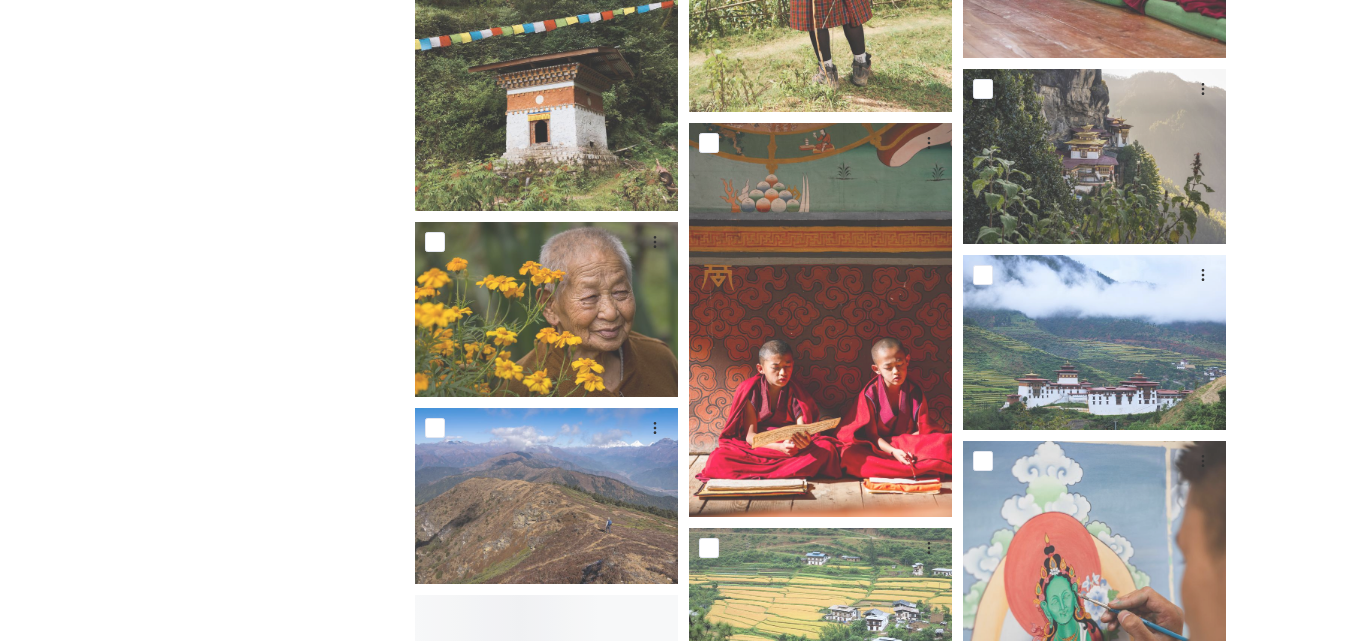 scroll, scrollTop: 8700, scrollLeft: 0, axis: vertical 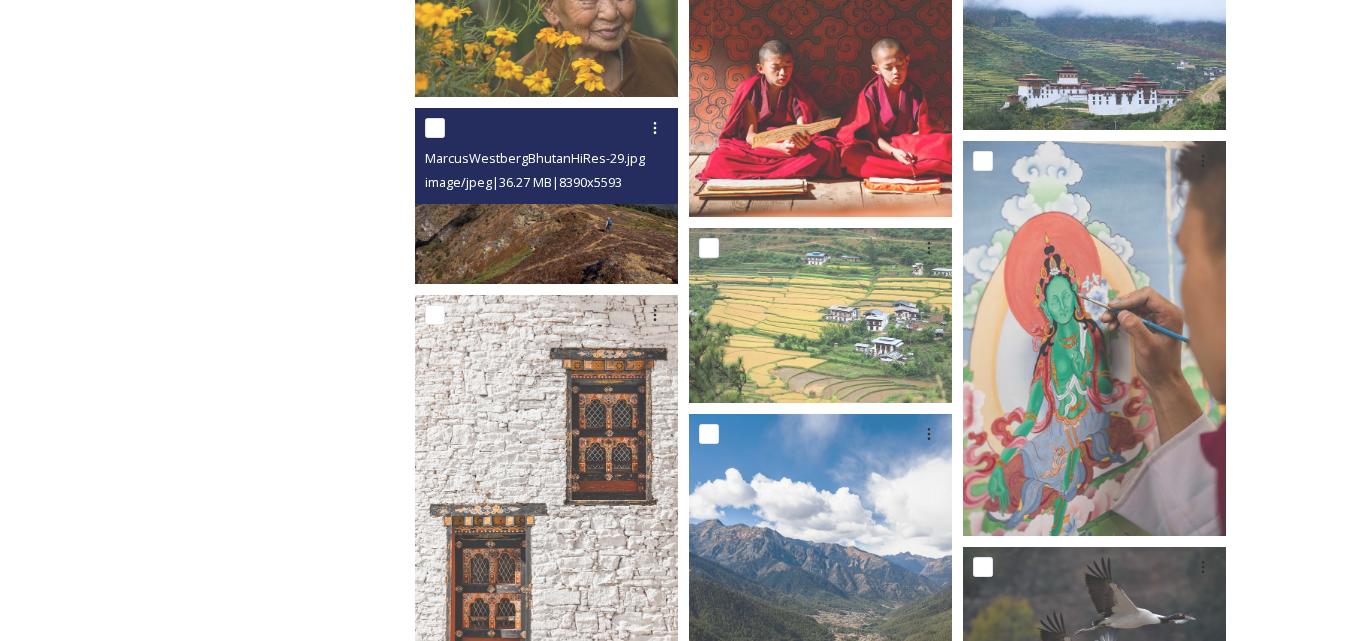 click at bounding box center (546, 195) 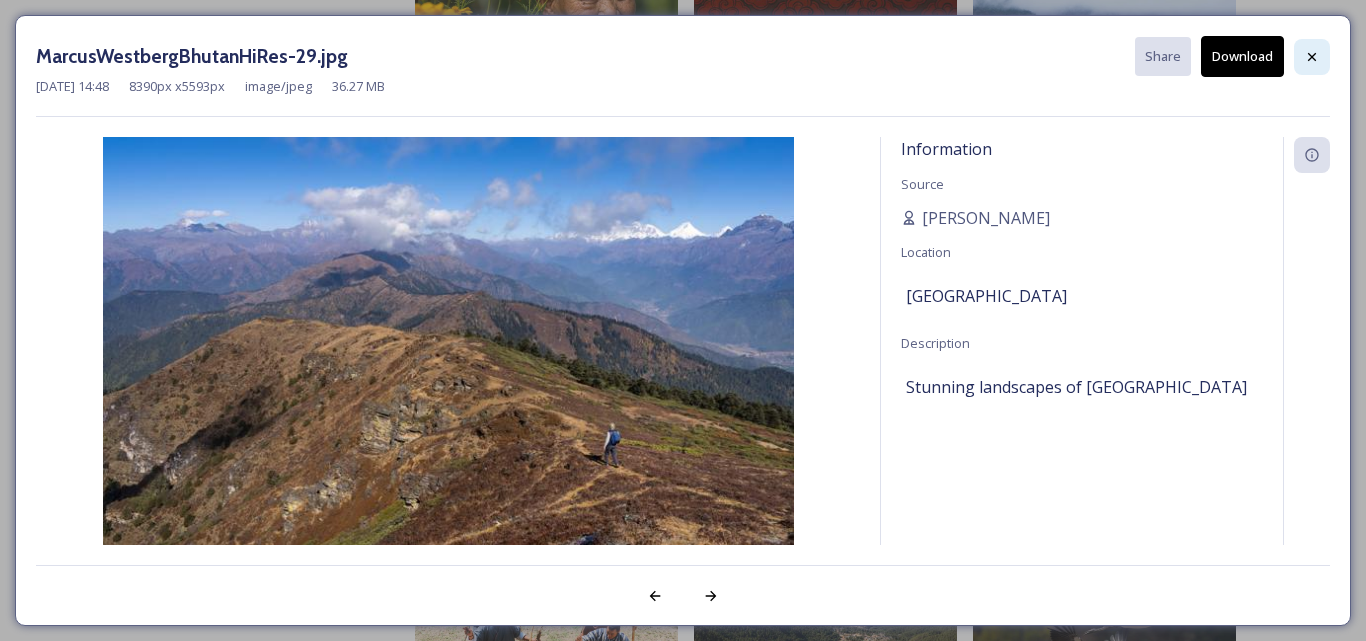 click 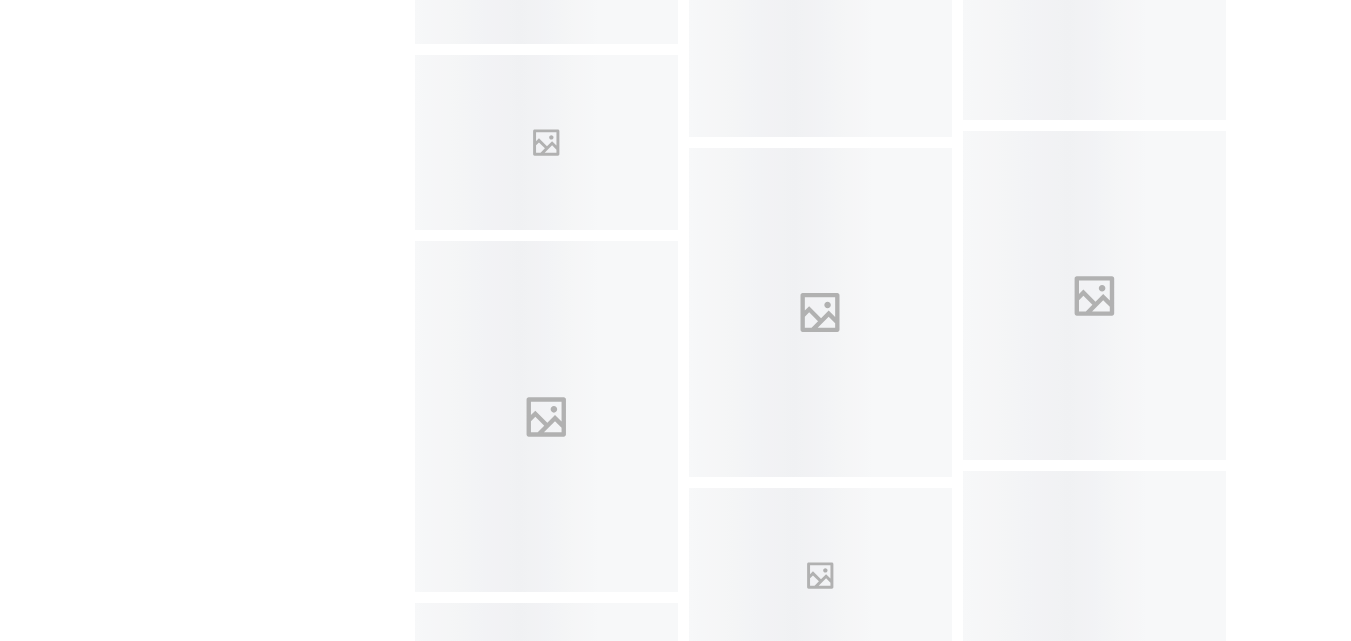 scroll, scrollTop: 24800, scrollLeft: 0, axis: vertical 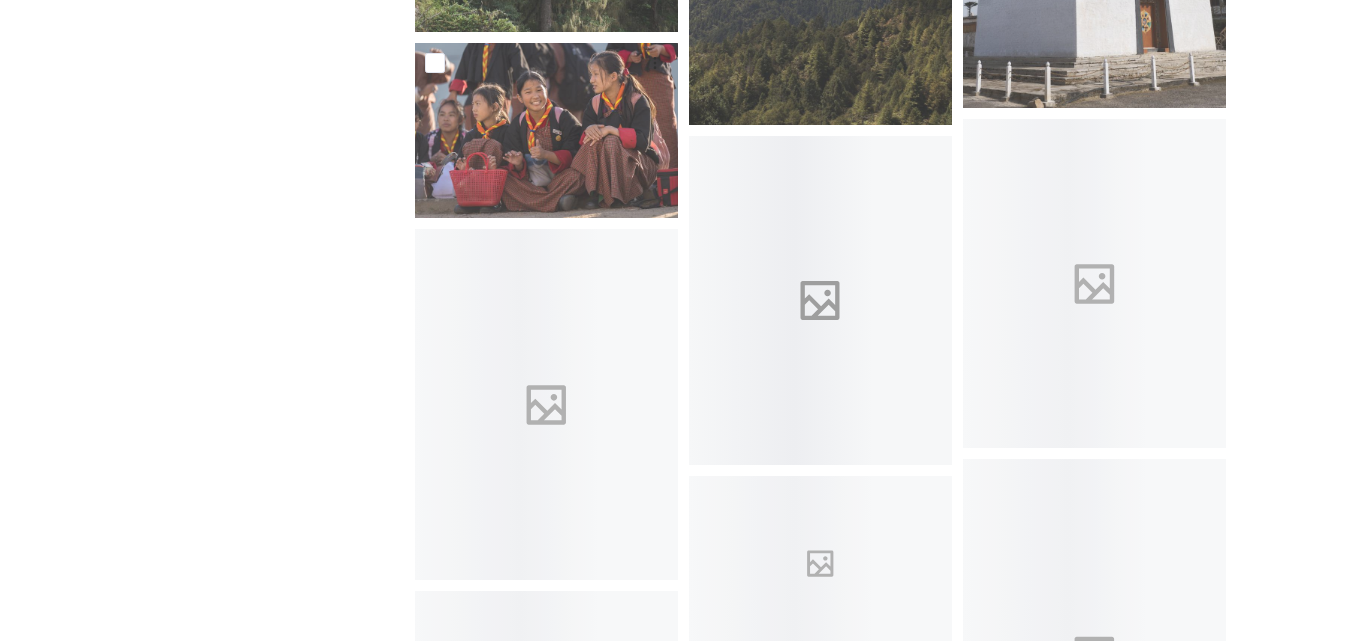 click at bounding box center [820, 300] 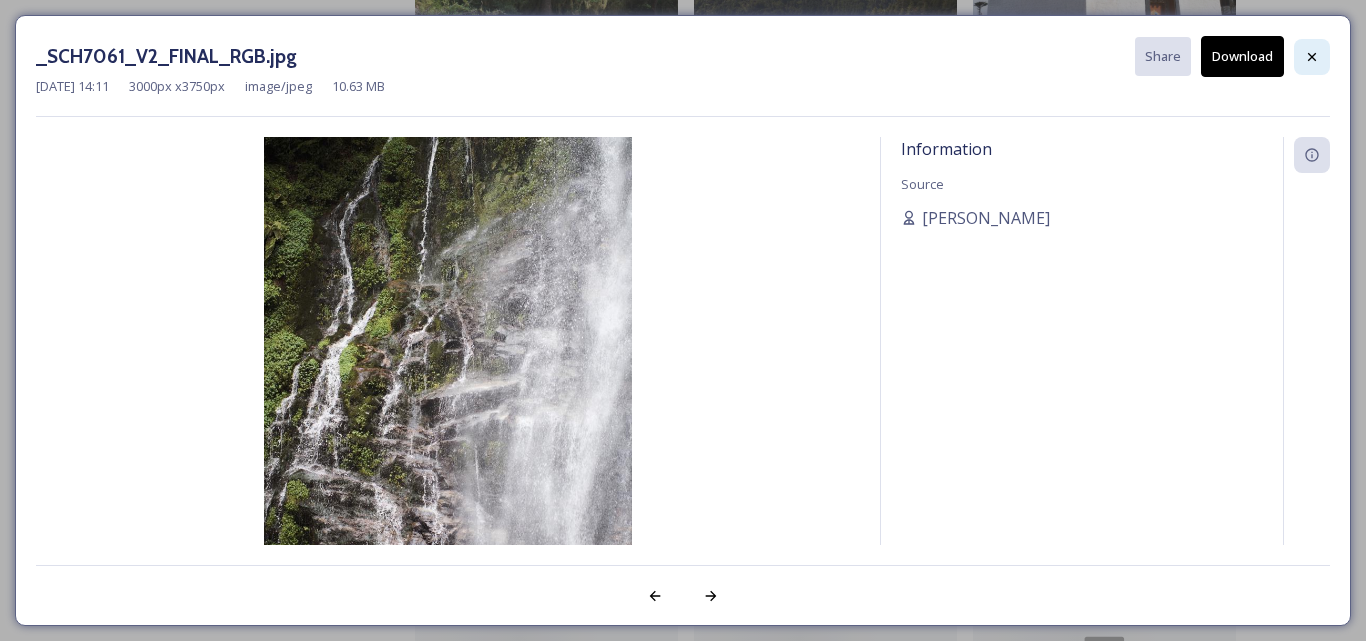 click 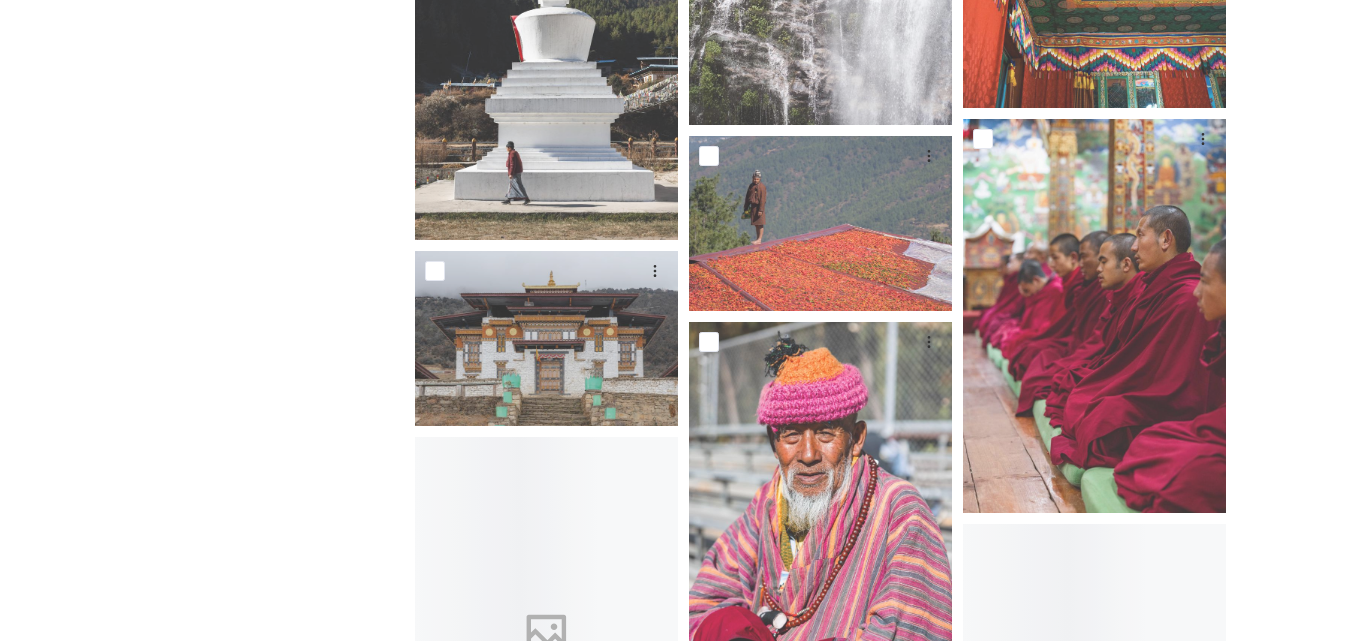 scroll, scrollTop: 25200, scrollLeft: 0, axis: vertical 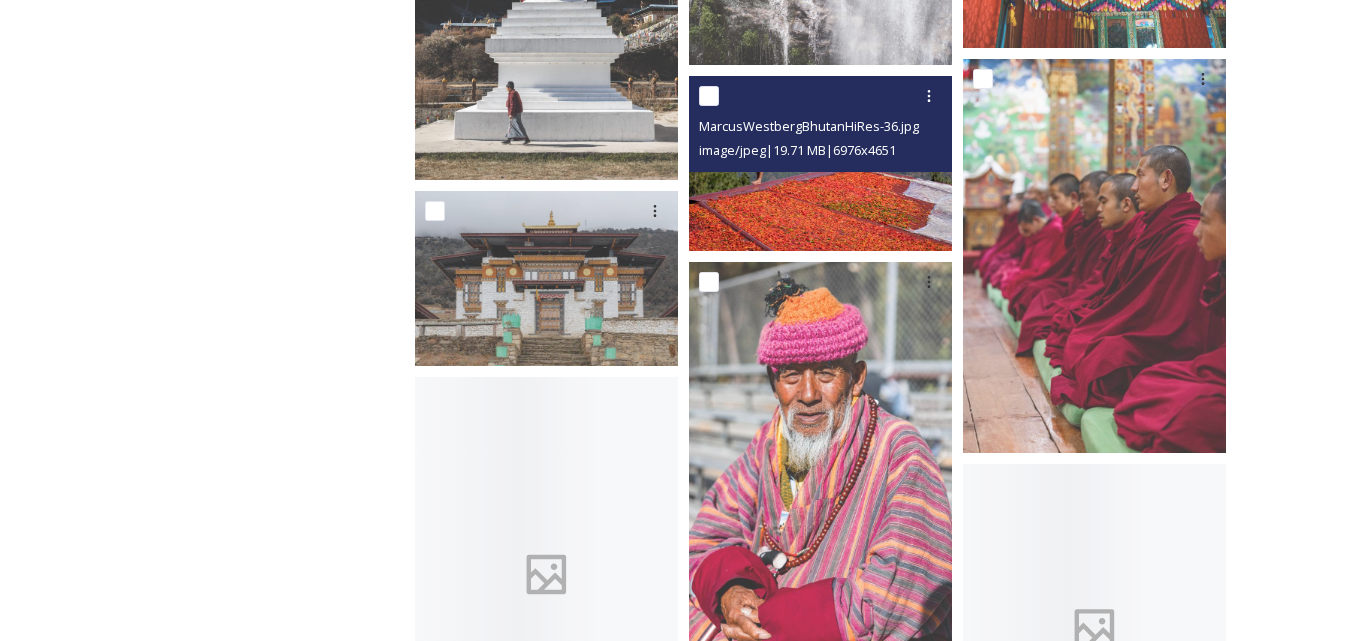 click at bounding box center (820, 163) 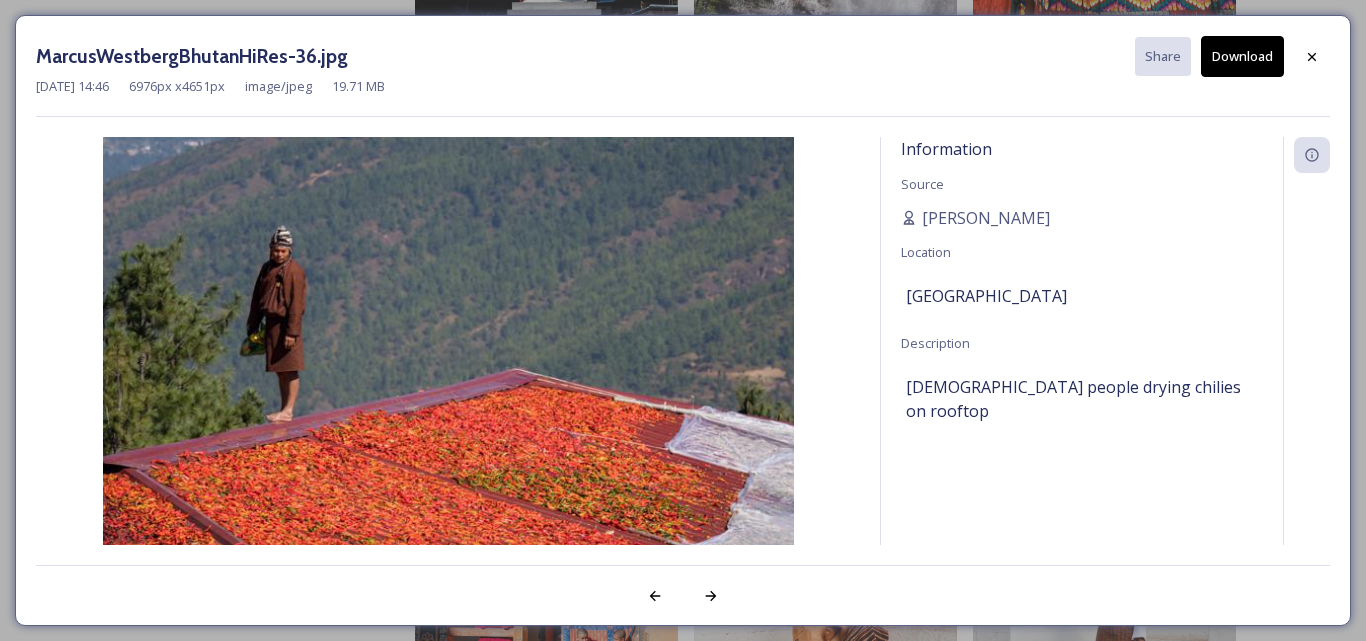 click 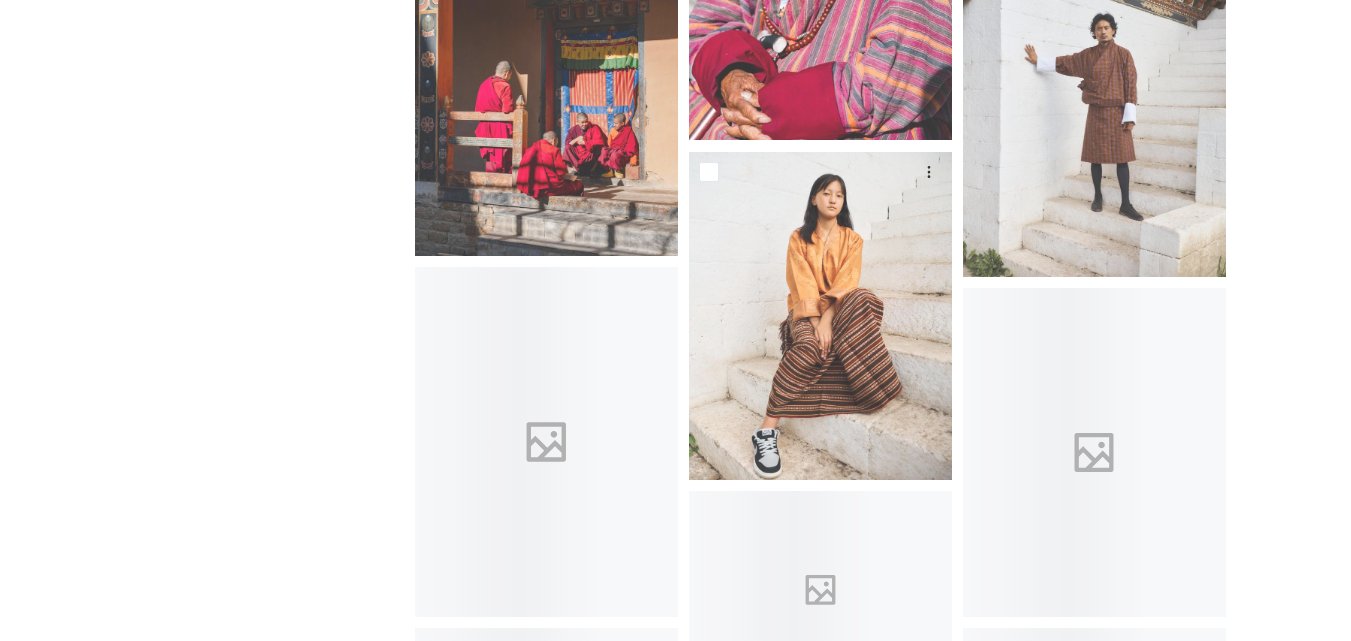 scroll, scrollTop: 25700, scrollLeft: 0, axis: vertical 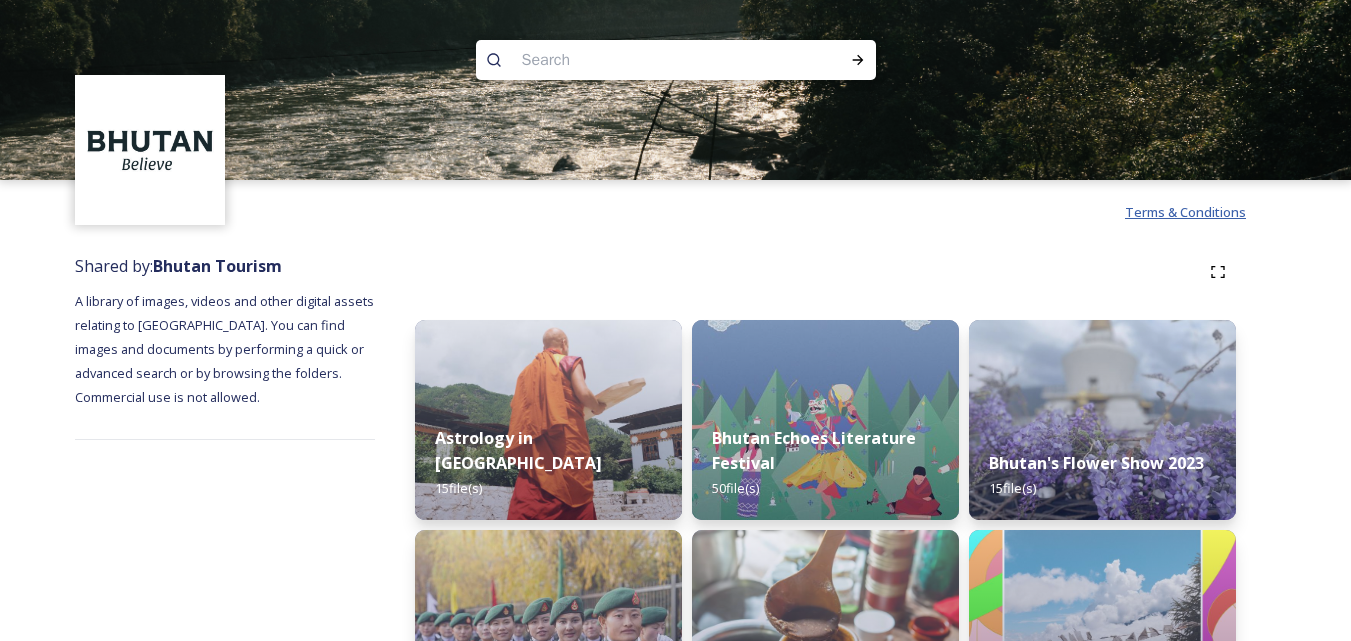 click on "Terms & Conditions" at bounding box center (1185, 212) 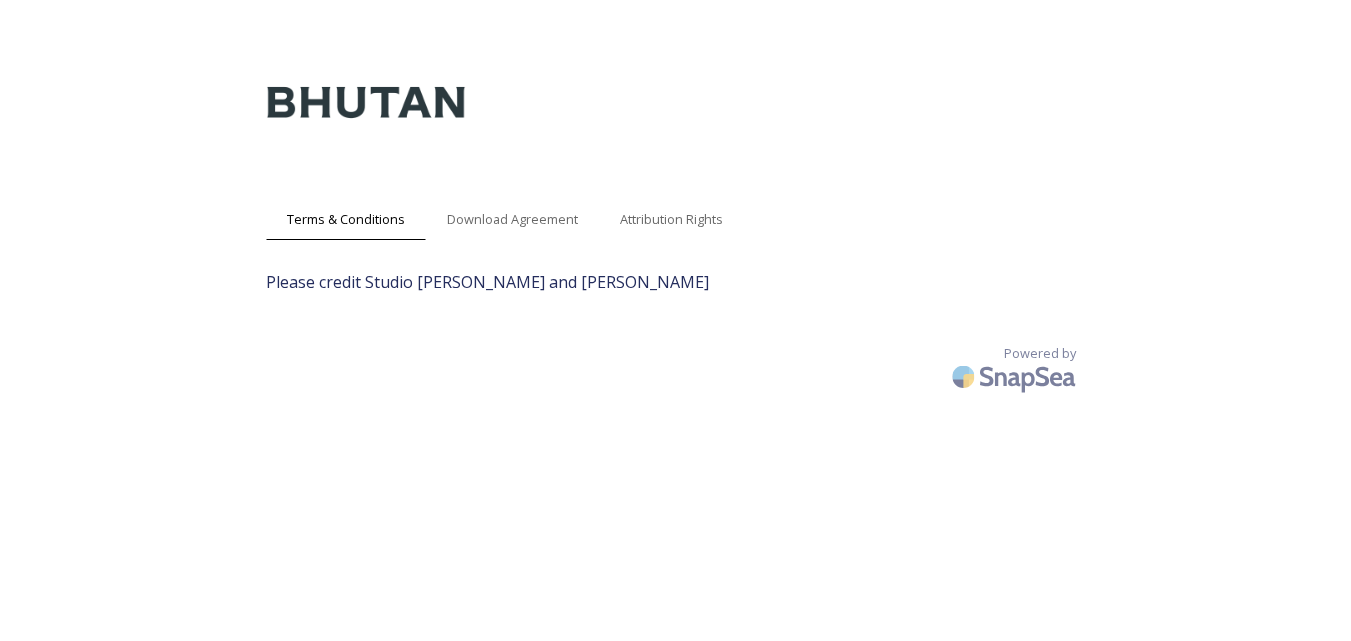 scroll, scrollTop: 0, scrollLeft: 0, axis: both 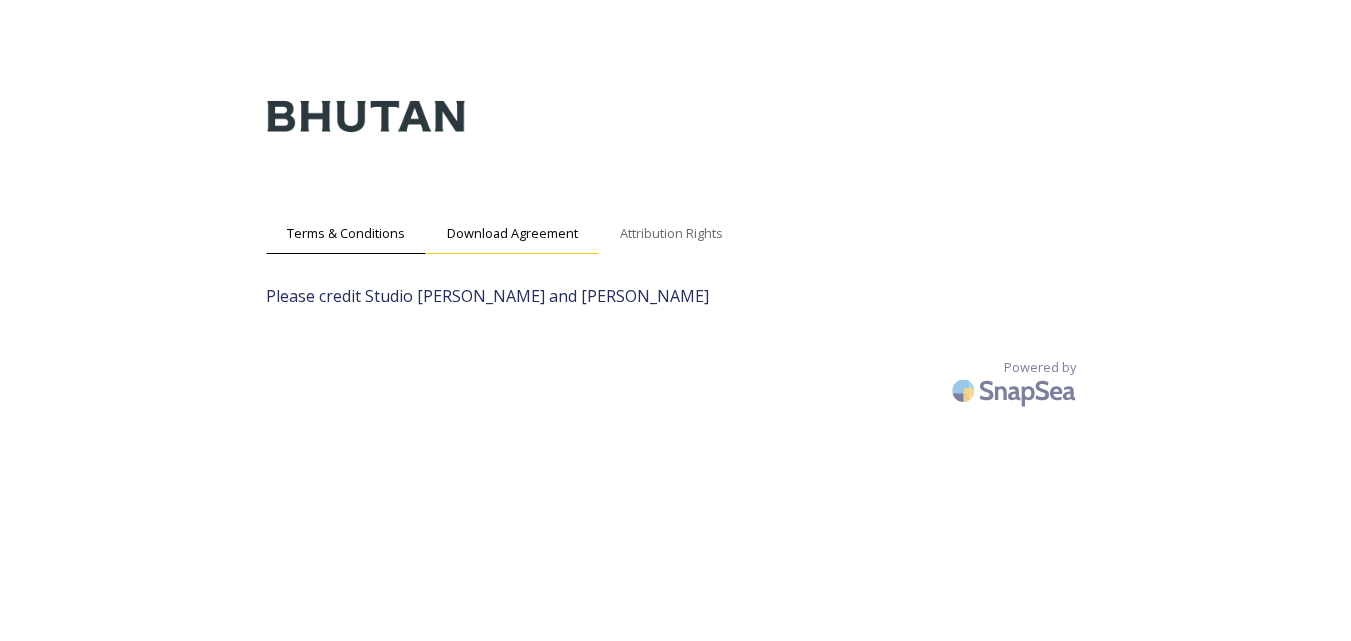 click on "Download Agreement" at bounding box center [512, 233] 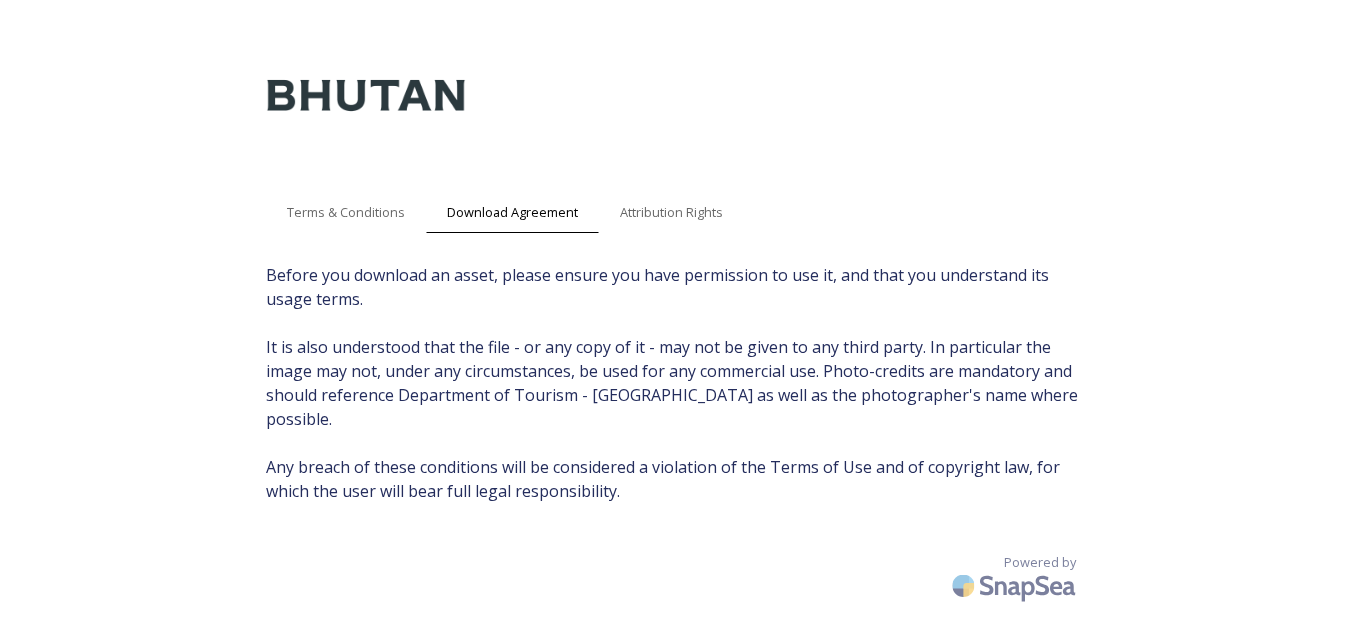 scroll, scrollTop: 40, scrollLeft: 0, axis: vertical 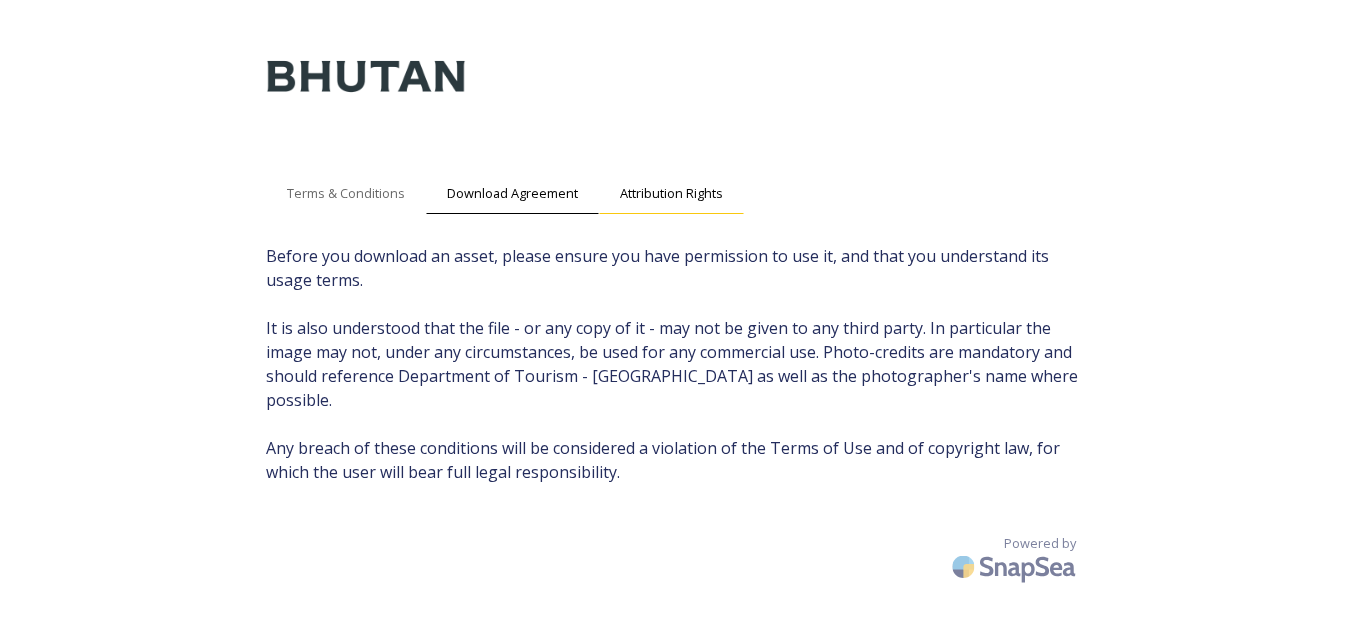 click on "Attribution Rights" at bounding box center [671, 193] 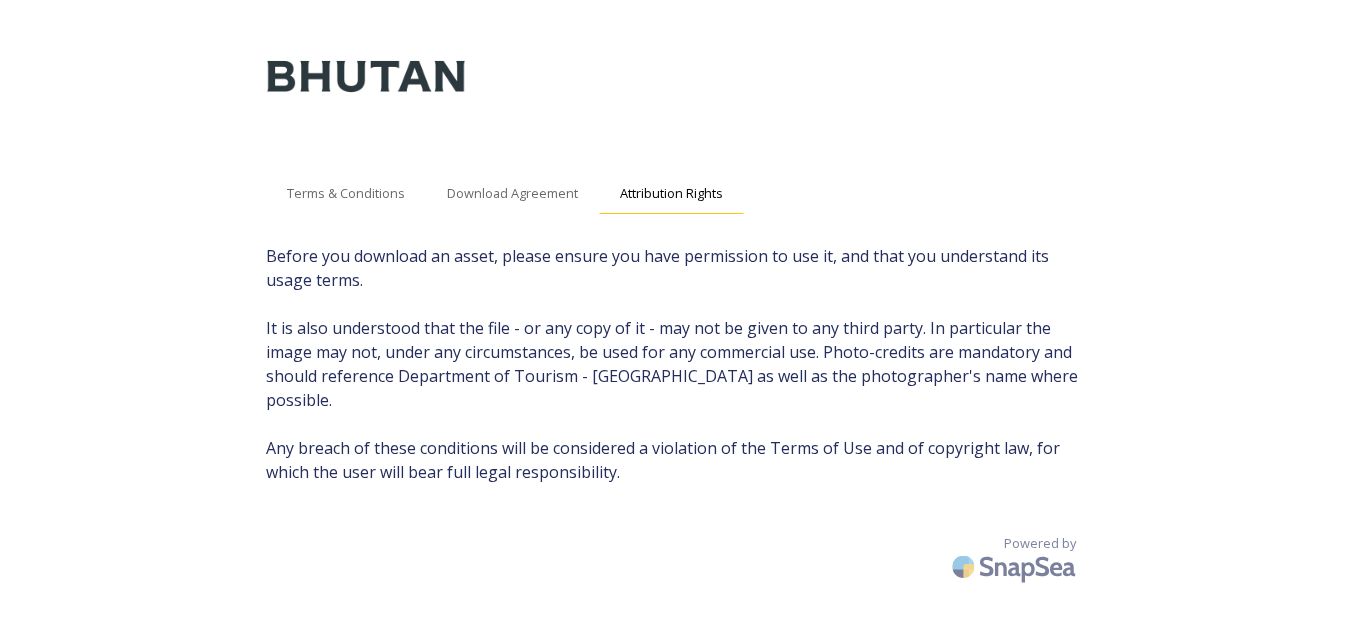 click on "Attribution Rights" at bounding box center [671, 193] 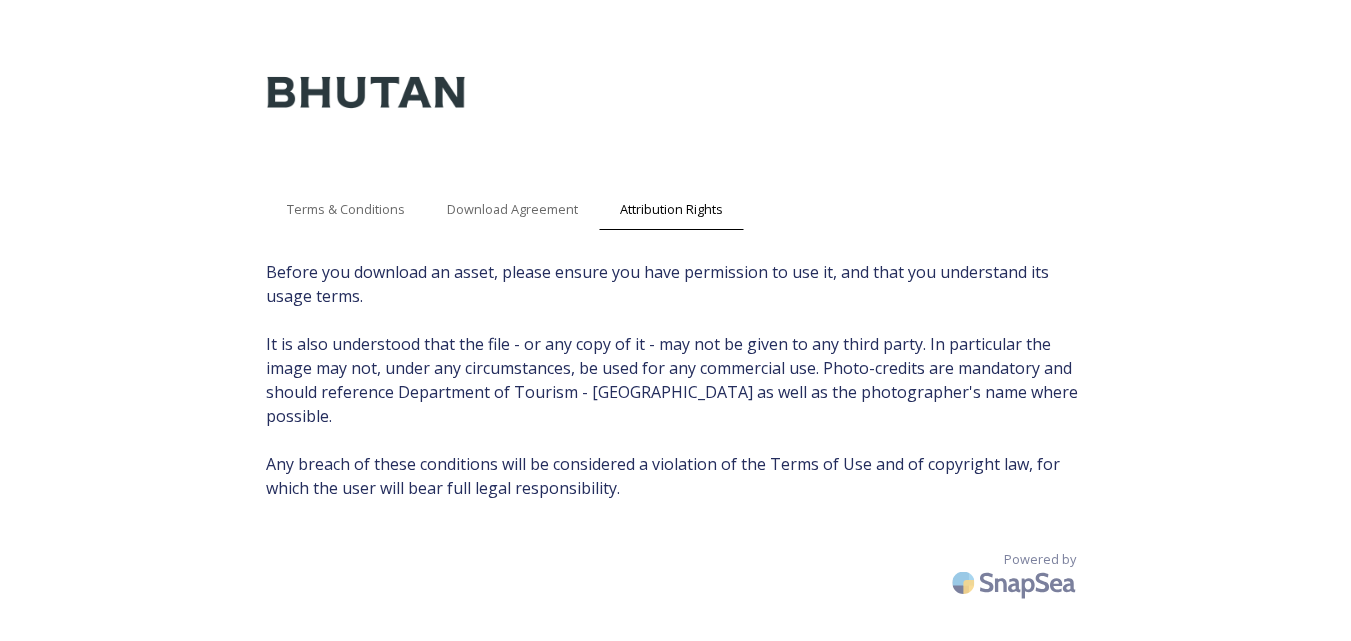 scroll, scrollTop: 0, scrollLeft: 0, axis: both 